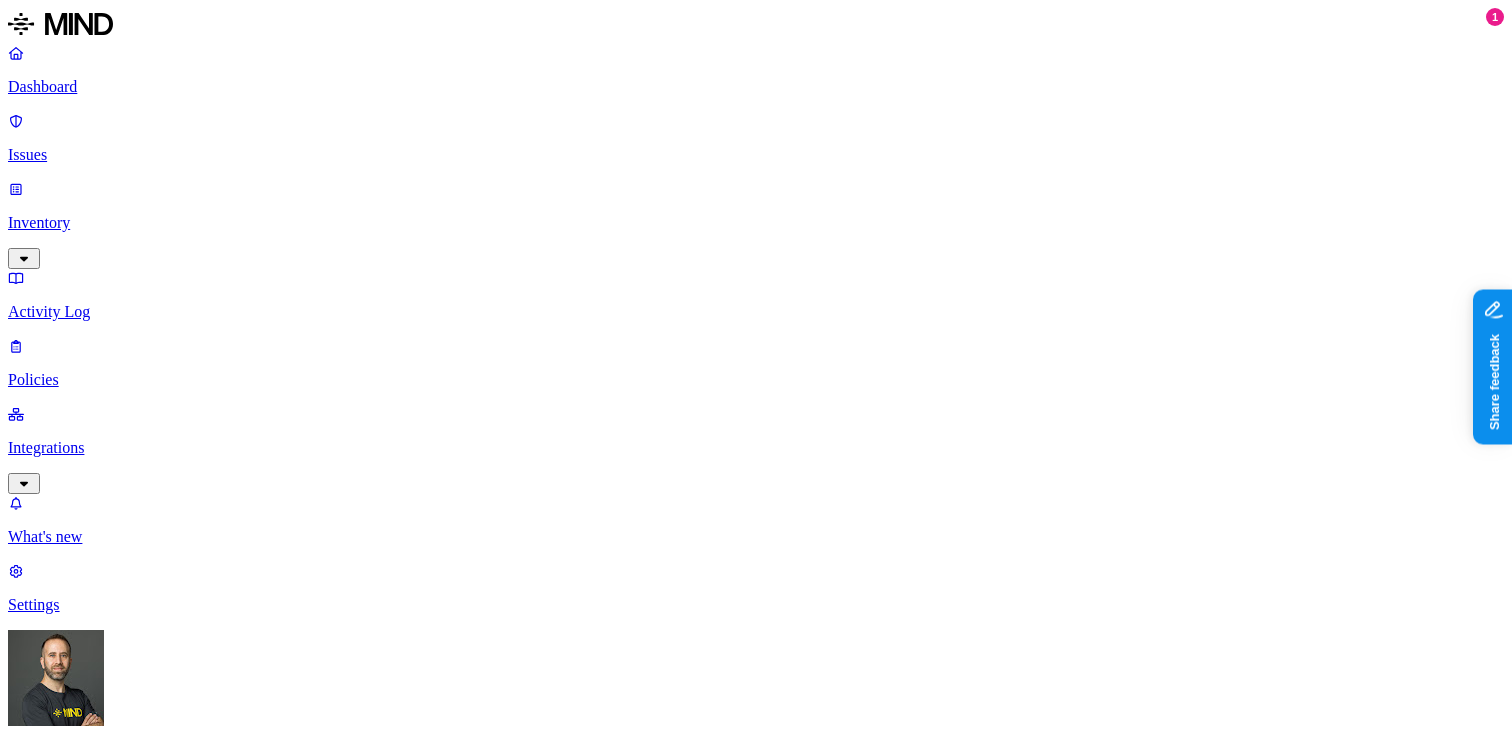 scroll, scrollTop: 0, scrollLeft: 0, axis: both 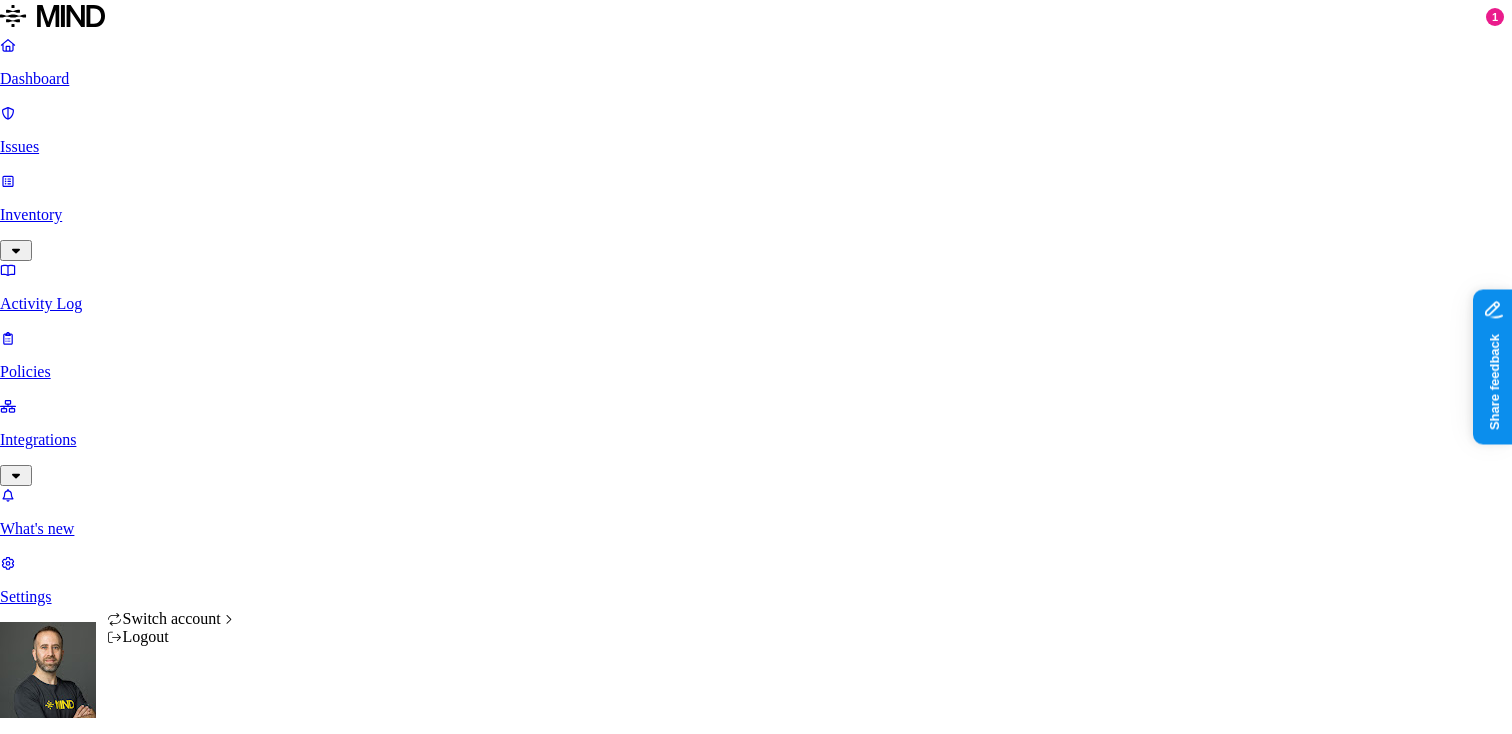 click on "Dashboard Issues Inventory Activity Log Policies Integrations What's new 1 Settings Tom Mayblum APTIM Dashboard 0 Discovery Detection Prevention Last update: 11:12 AM Scanned resources 3.25M Resources by integration 3.25M APTIM O365 Integration 1 Denver FS Connector PII 614K Person Name 494K Email address 376K Phone number 316K Address 253K SSN 6.97K Date of birth 3.28K PCI 531 Credit card 529 Secrets 3.25K Password 3.1K AWS credentials 72 Encryption Key 72 OpenAI API Key 17 GCP credentials 3 Azure credentials 1 Other 65.9K Source code 65.1K CUI 827 Top resources with sensitive data Resource Sensitive records Owner Last access Store Support Contacts - FACILITIES FOLKS.xlsx Email address 5000 Person Name 492 Address 5000 Phone number 5000 Greco, Amanda L. Jun 24, 2025, 04:52 AM Accounts Contacts and Leads and Contacts.xlsx Email address 5000 Person Name 709 Address 5000 Phone number 2490 Pfeiffer, Scott Past SEE Customers.csv Email address 5000 Individual Taxpayer Identification 2 Person Name 1944 1" at bounding box center (756, 1582) 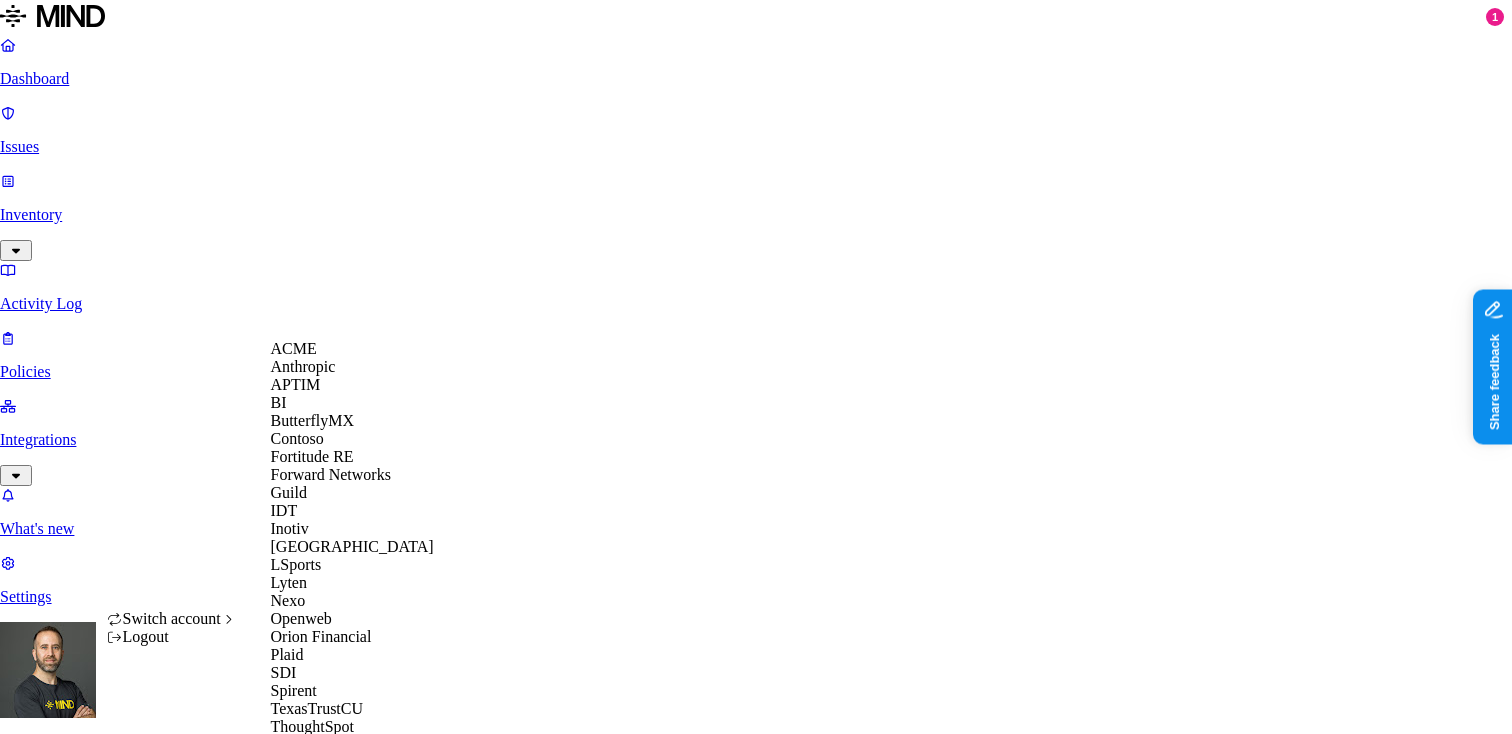 scroll, scrollTop: 560, scrollLeft: 0, axis: vertical 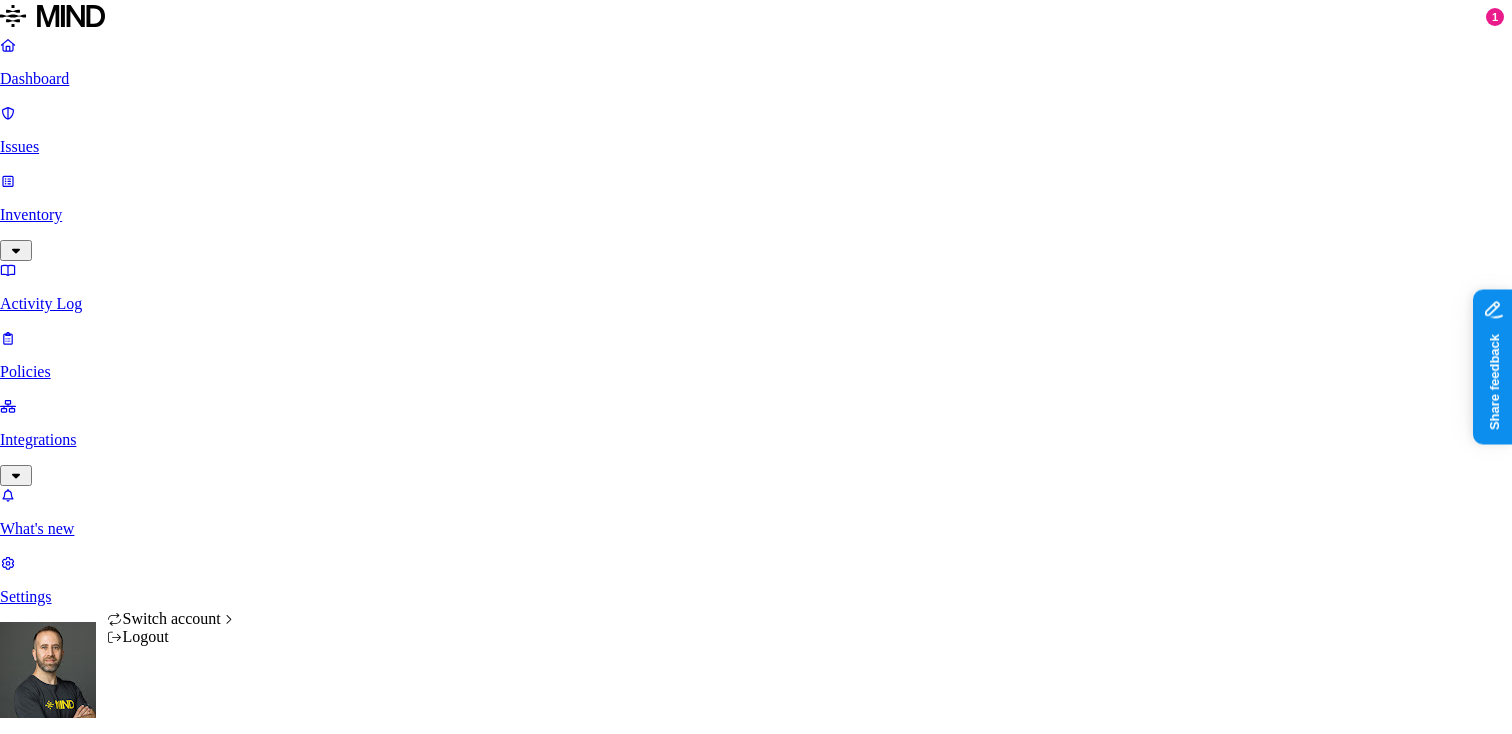 click on "Dashboard Issues Inventory Activity Log Policies Integrations What's new 1 Settings [PERSON_NAME] Openweb Dashboard 19 Discovery Detection Prevention Last update: 11:05 AM Scanned resources 1.35M Resources by integration 1.28M OpenWeb Google Drive 38.9K Openweb Jira 23K OpenWeb 530 Openweb Github PII 70K Email address 202K Person Name 47.3K IBAN 42.9K Address 22.5K Phone number 11.6K SSN 2.09K PCI 217 Credit card 2.11K Secrets 206 Encryption Key 210 AWS credentials 112 Password 13 GCP credentials 12 OpenAI API Key 8 Databricks credentials 6 Other 29.4K Source code 109K Top resources with sensitive data Resource Sensitive records Owner Last access [DOMAIN_NAME] - subscribers Email address 171711 Person Name 3 [PERSON_NAME] [DATE] 04:25 AM Thepollsters-6thtab Email address 162975 User Archive [DATE] 05:36 AM [DOMAIN_NAME] - subscribers and clicks of subs Email address 154057 Person Name 2 Phone number 1 [PERSON_NAME] [DATE] 04:45 AM [DOMAIN_NAME] - subscribers 150848 5 2" at bounding box center (756, 1906) 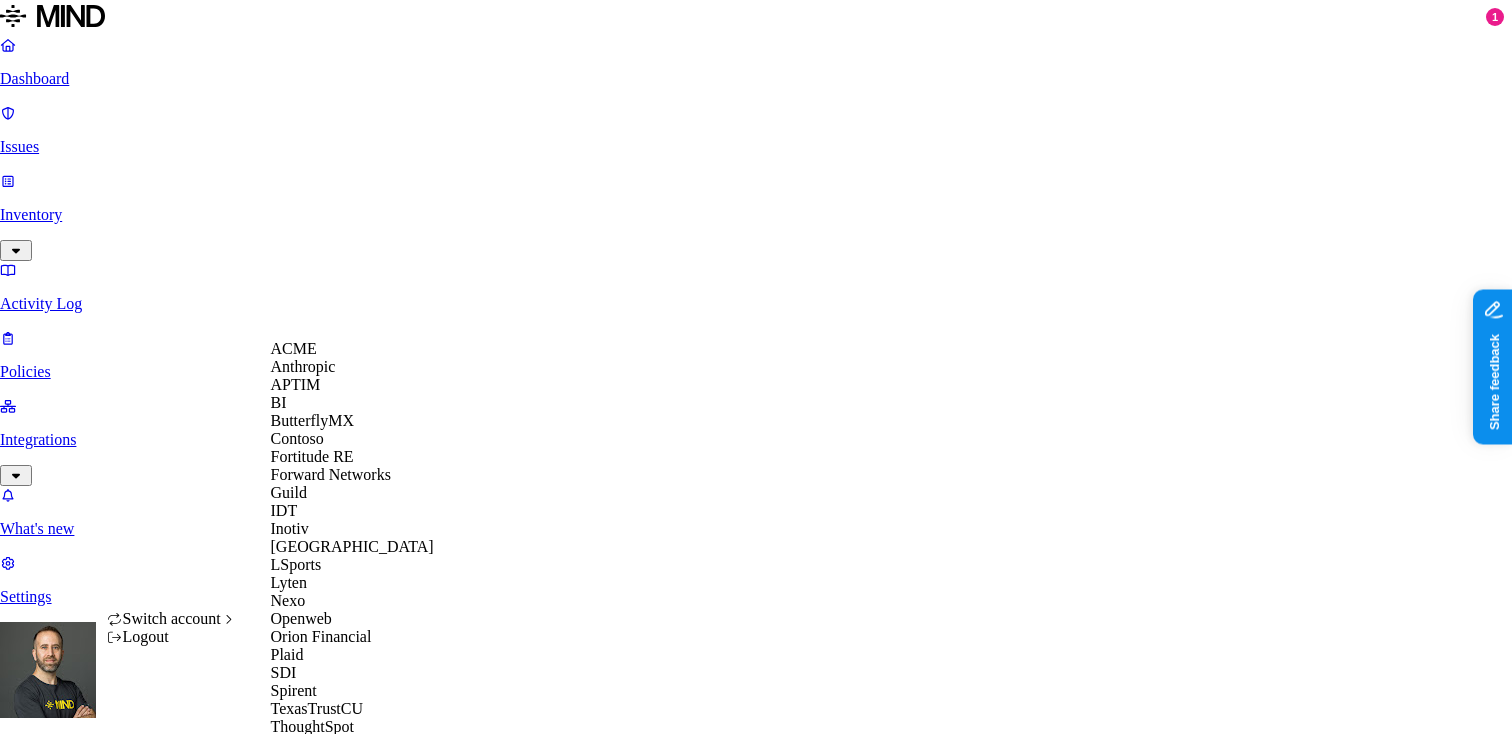 click on "APTIM" at bounding box center [296, 384] 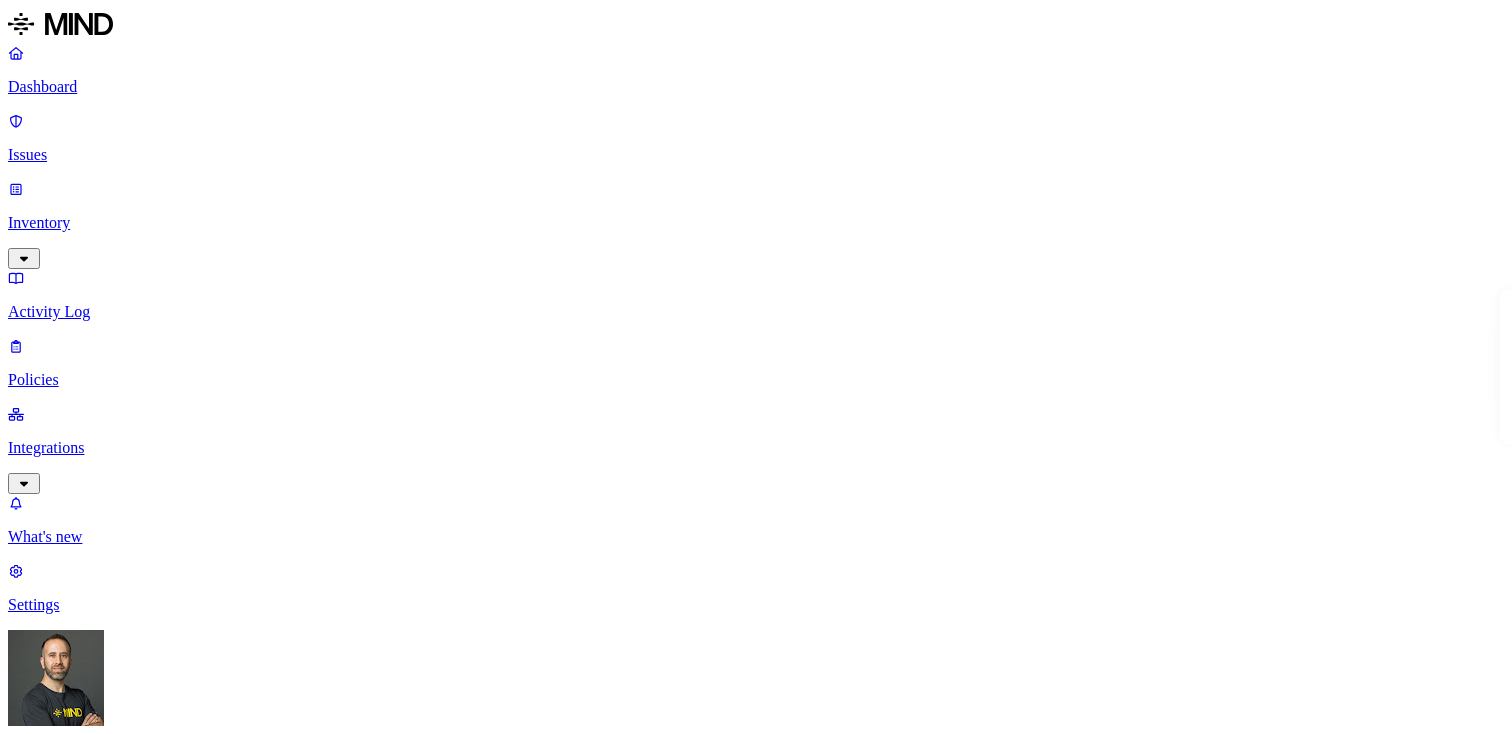 scroll, scrollTop: 0, scrollLeft: 0, axis: both 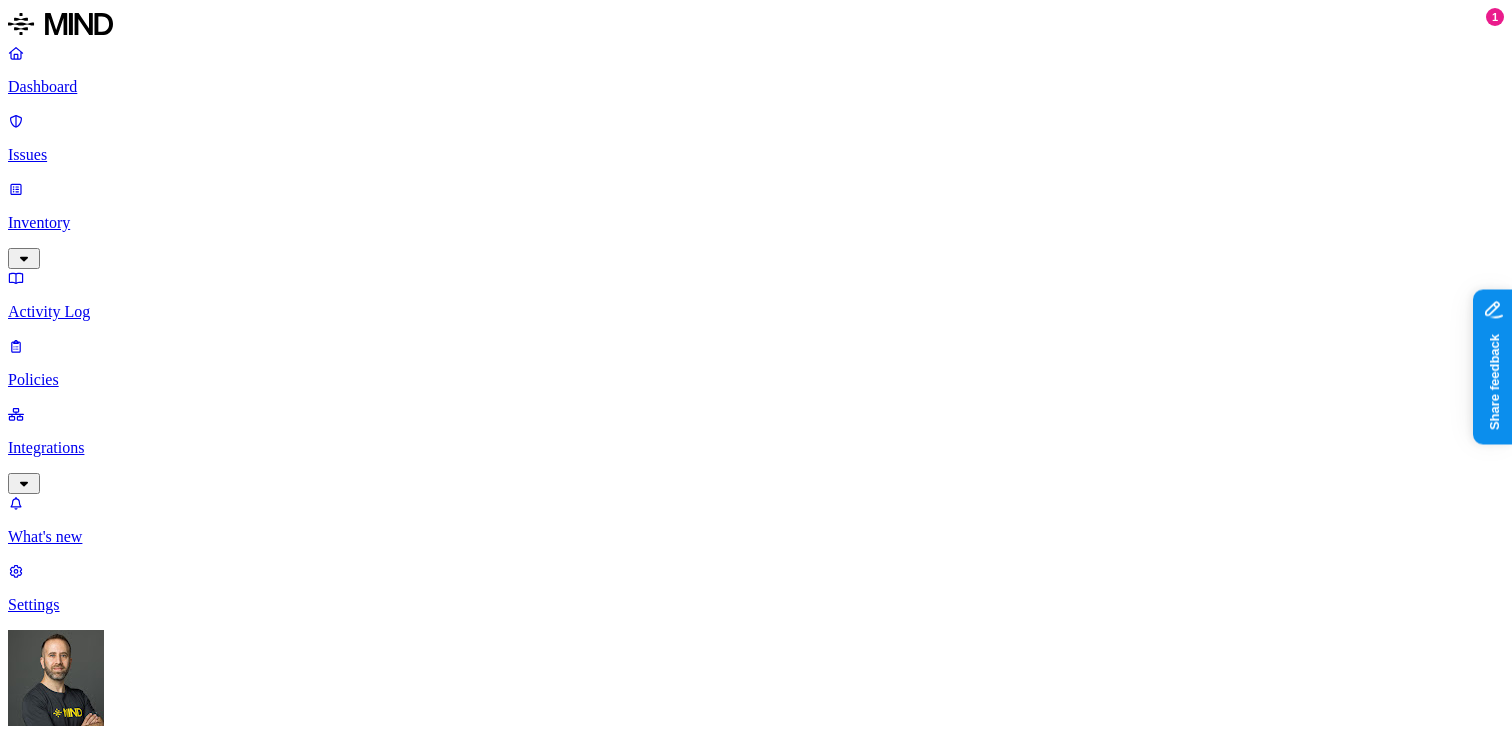 click on "Inventory" at bounding box center [756, 223] 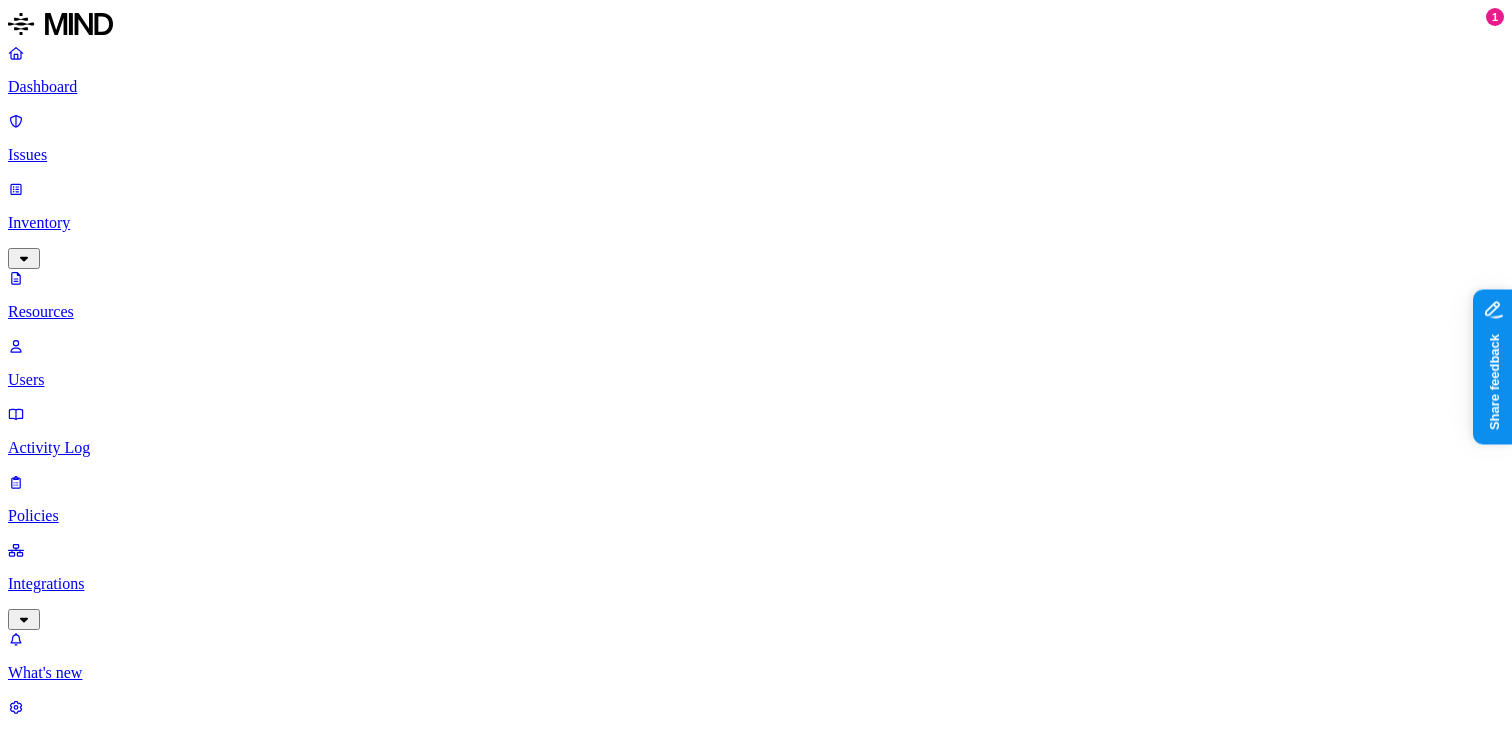 click on "Classification" at bounding box center (55, 1111) 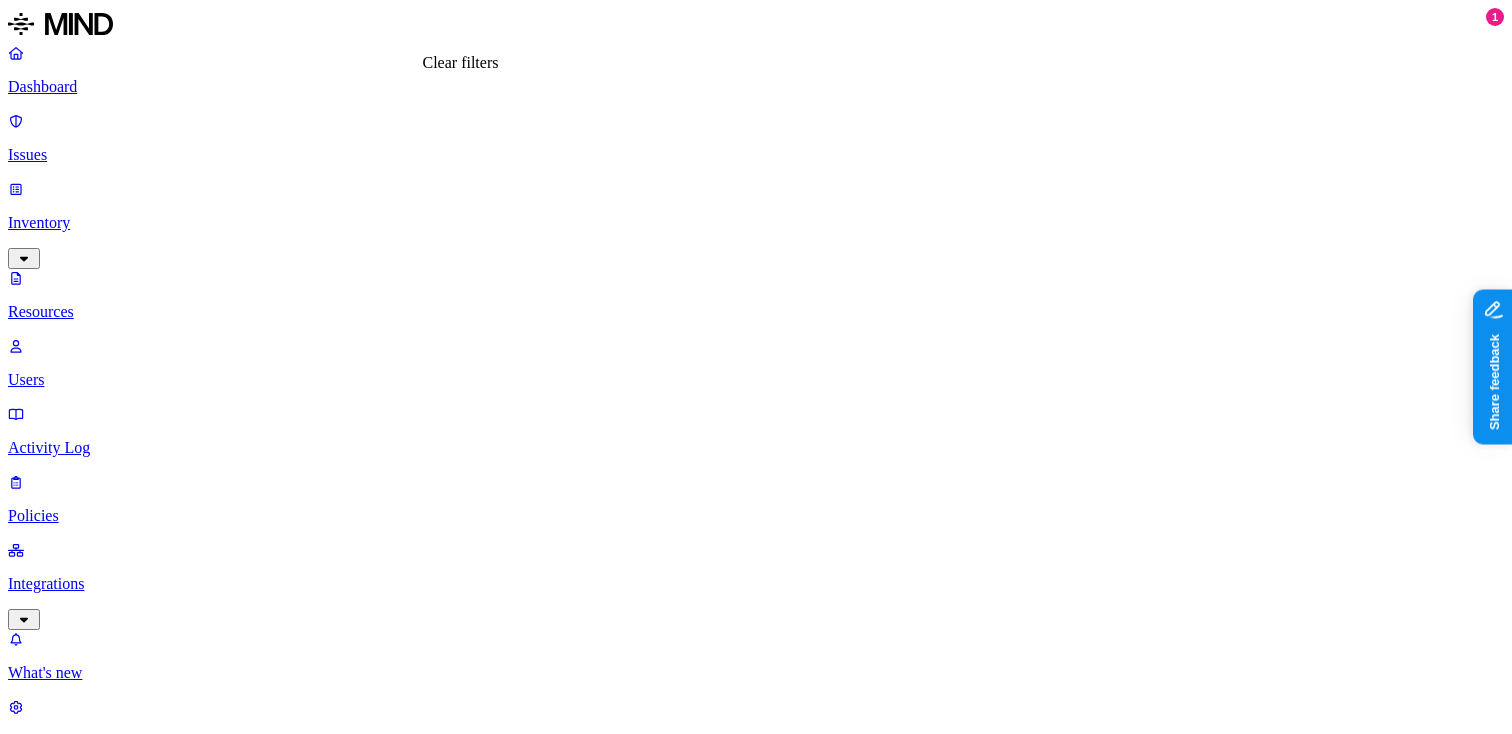 click at bounding box center [23, 1258] 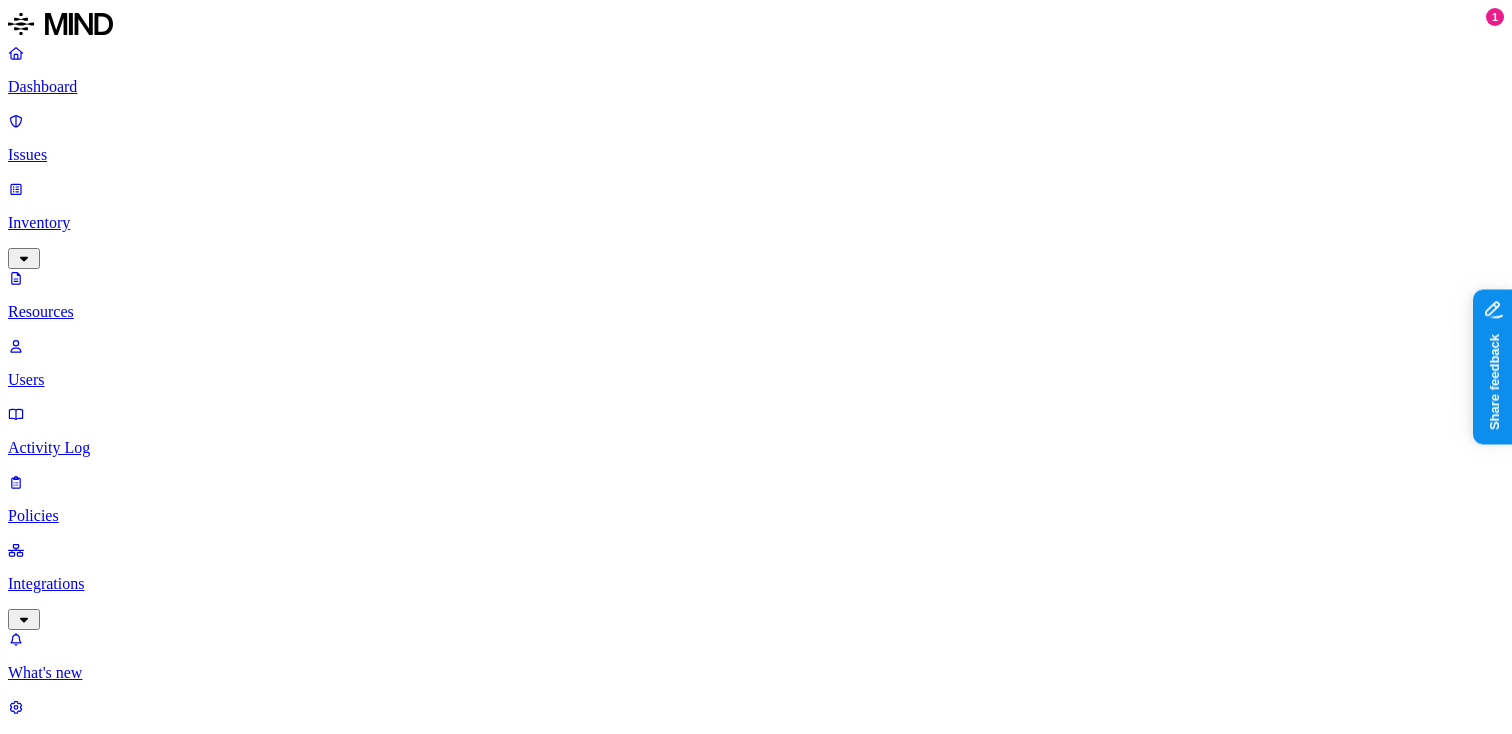 click on "Kind" at bounding box center [37, 1069] 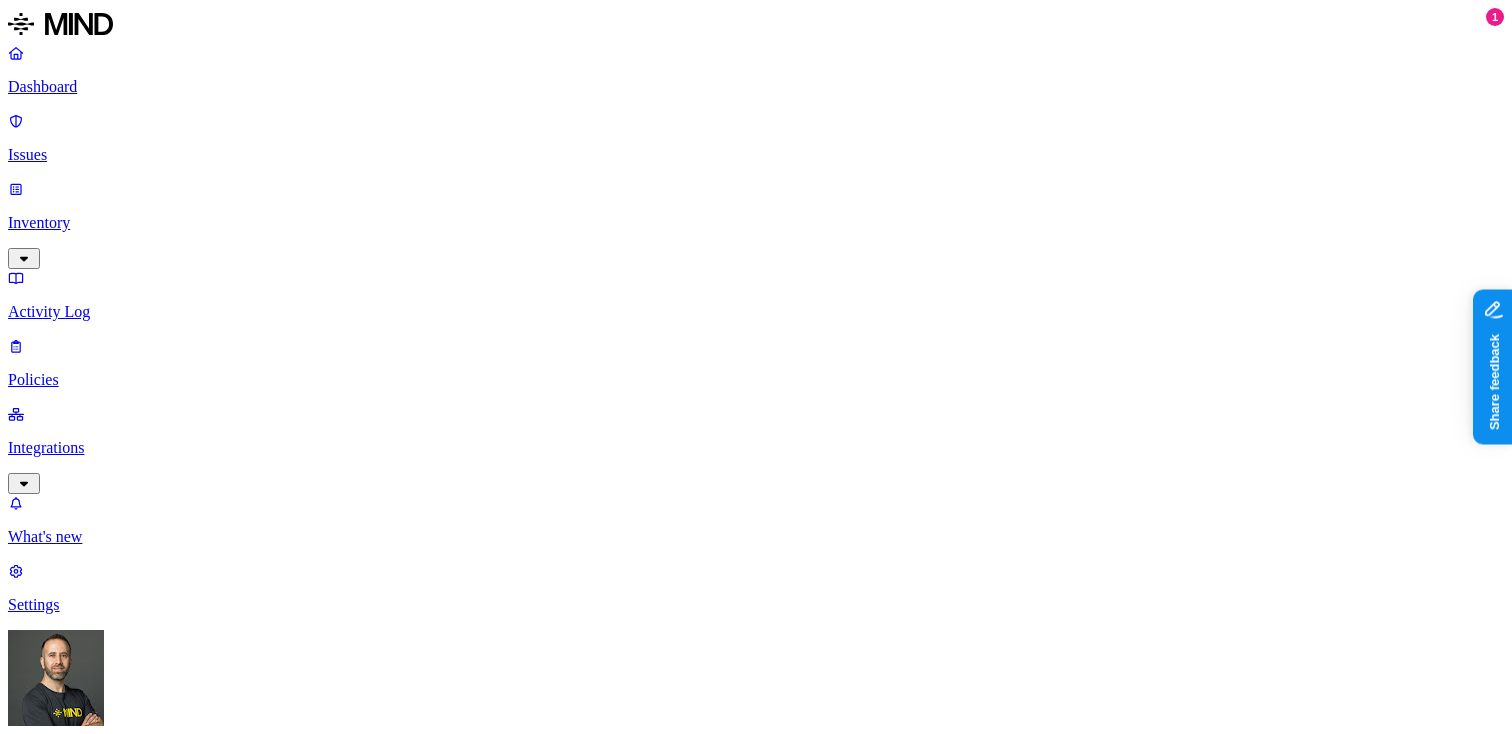 click on "Discovery Detection Prevention" at bounding box center [756, 1053] 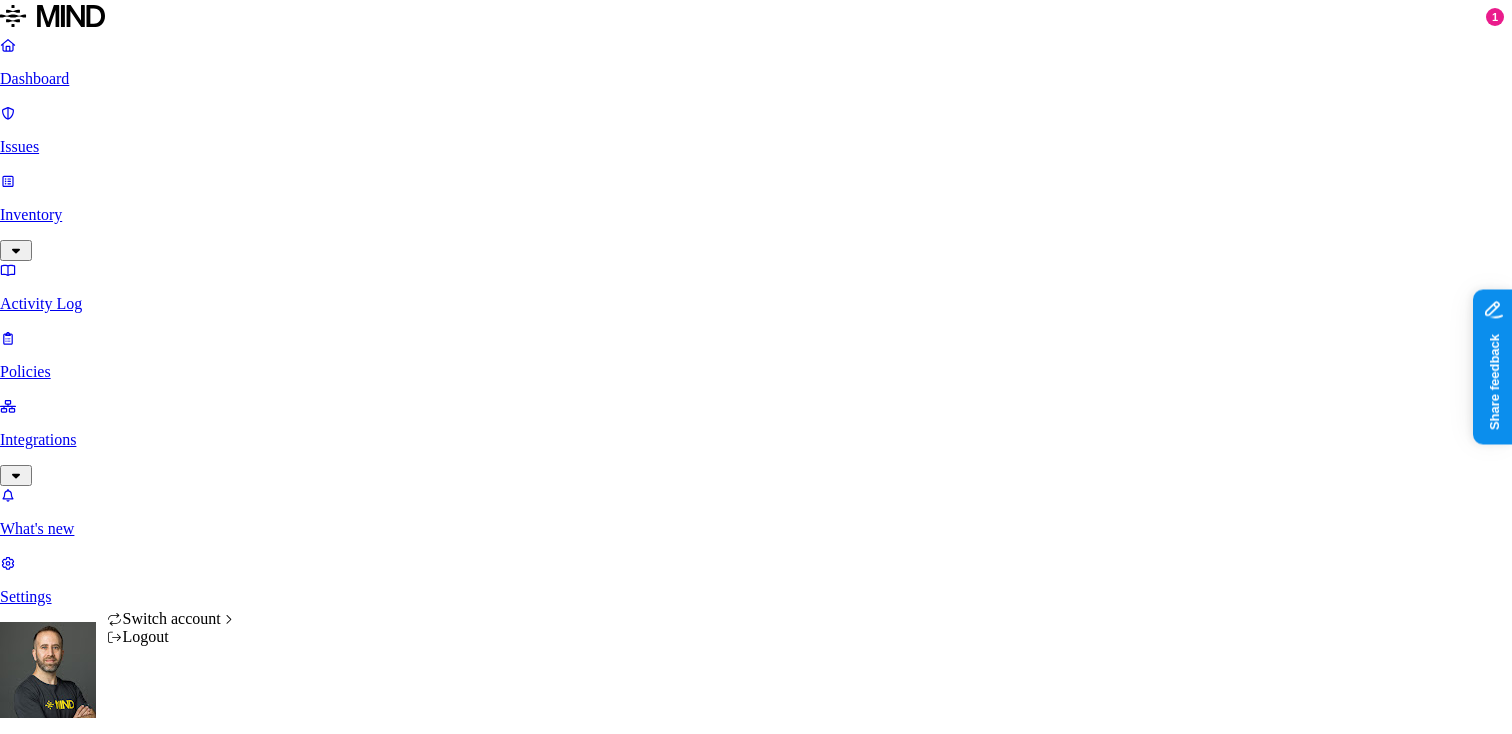 click on "Dashboard Issues Inventory Activity Log Policies Integrations What's new 1 Settings Tom Mayblum APTIM Dashboard 0 Discovery Detection Prevention Last update: 11:12 AM Scanned resources 3.25M Resources by integration 3.25M APTIM O365 Integration 1 Denver FS Connector PII 614K Person Name 494K Email address 376K Phone number 316K Address 253K SSN 6.97K Date of birth 3.28K PCI 531 Credit card 529 Secrets 3.25K Password 3.1K AWS credentials 72 Encryption Key 72 OpenAI API Key 17 GCP credentials 3 Azure credentials 1 Other 65.9K Source code 65.1K CUI 827 Top resources with sensitive data Resource Sensitive records Owner Last access Store Support Contacts - FACILITIES FOLKS.xlsx Email address 5000 Person Name 492 Address 5000 Phone number 5000 Greco, Amanda L. Jun 24, 2025, 04:52 AM Accounts Contacts and Leads and Contacts.xlsx Email address 5000 Person Name 709 Address 5000 Phone number 2490 Pfeiffer, Scott Past SEE Customers.csv Email address 5000 Individual Taxpayer Identification 2 Person Name 1944 1" at bounding box center (756, 1582) 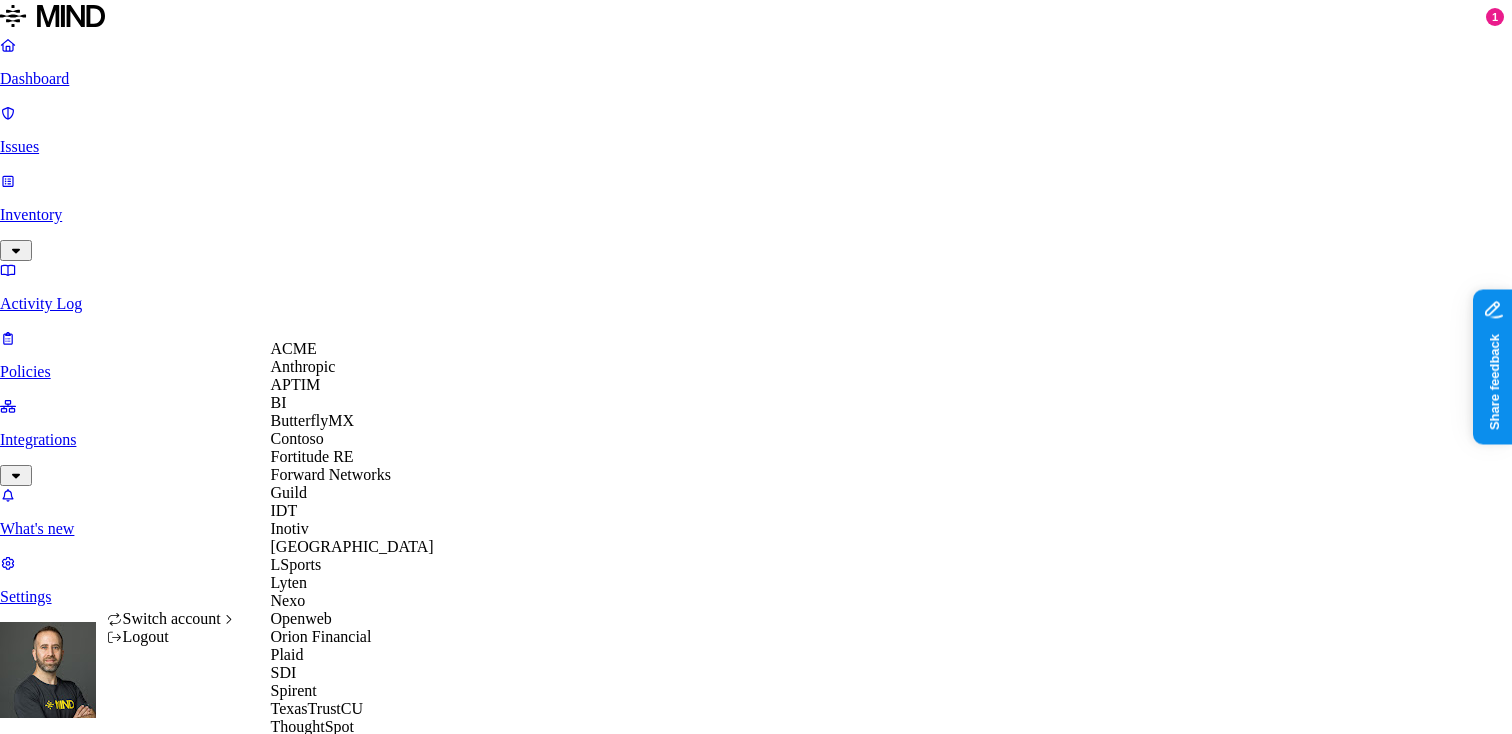 scroll, scrollTop: 560, scrollLeft: 0, axis: vertical 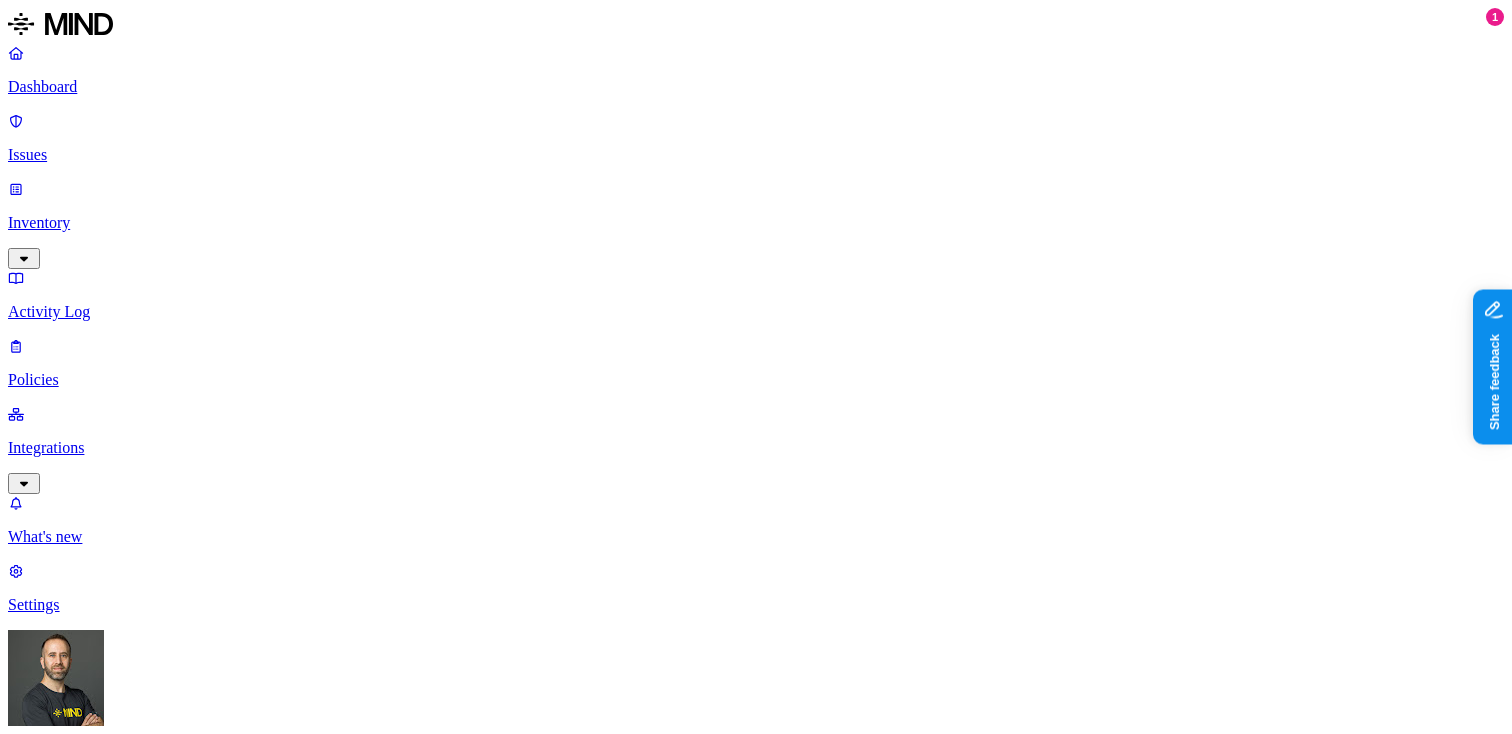 click on "Dashboard Issues Inventory Activity Log Policies Integrations What's new 1 Settings Tom Mayblum APTIM Dashboard 0 Discovery Detection Prevention Last update: 11:12 AM Scanned resources 3.25M Resources by integration 3.25M APTIM O365 Integration 1 Denver FS Connector PII 614K Person Name 494K Email address 376K Phone number 316K Address 253K SSN 6.97K Date of birth 3.28K PCI 531 Credit card 529 Secrets 3.25K Password 3.1K AWS credentials 72 Encryption Key 72 OpenAI API Key 17 GCP credentials 3 Azure credentials 1 Other 65.9K Source code 65.1K CUI 827 Top resources with sensitive data Resource Sensitive records Owner Last access Store Support Contacts - FACILITIES FOLKS.xlsx Email address 5000 Person Name 492 Address 5000 Phone number 5000 Greco, Amanda L. Jun 24, 2025, 04:52 AM Accounts Contacts and Leads and Contacts.xlsx Email address 5000 Person Name 709 Address 5000 Phone number 2490 Pfeiffer, Scott Past SEE Customers.csv Email address 5000 Individual Taxpayer Identification 2 Person Name 1944 1" at bounding box center (756, 1586) 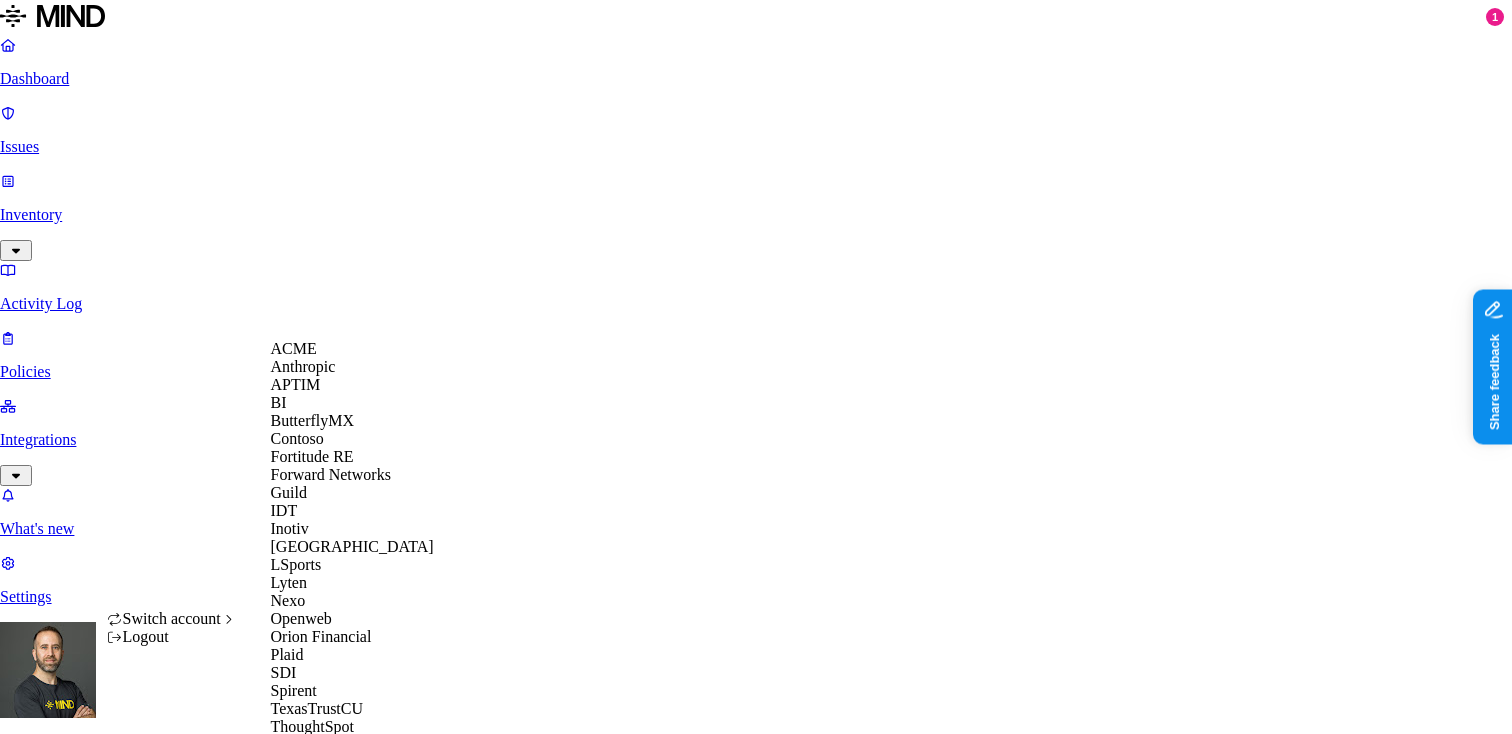 scroll, scrollTop: 560, scrollLeft: 0, axis: vertical 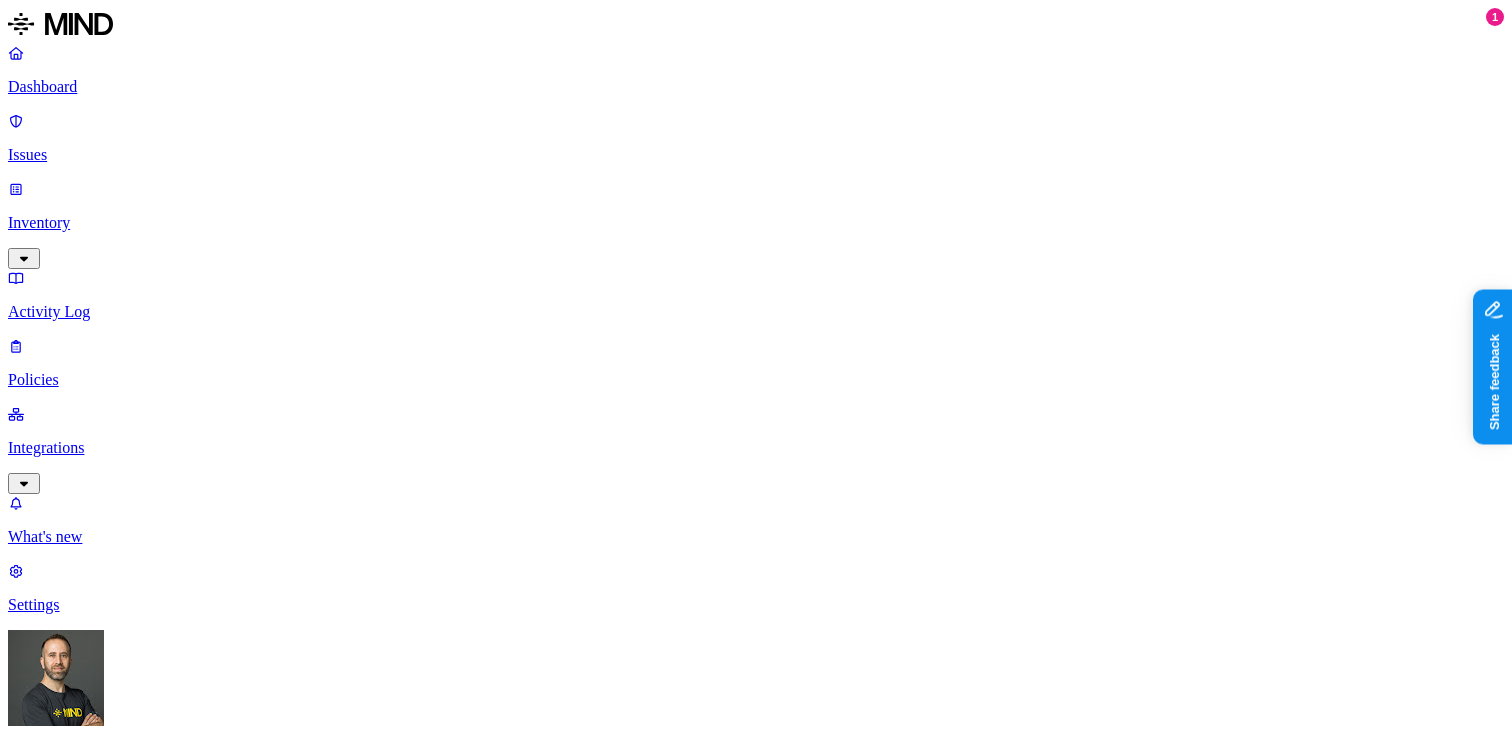 click on "Detection" at bounding box center (119, 1274) 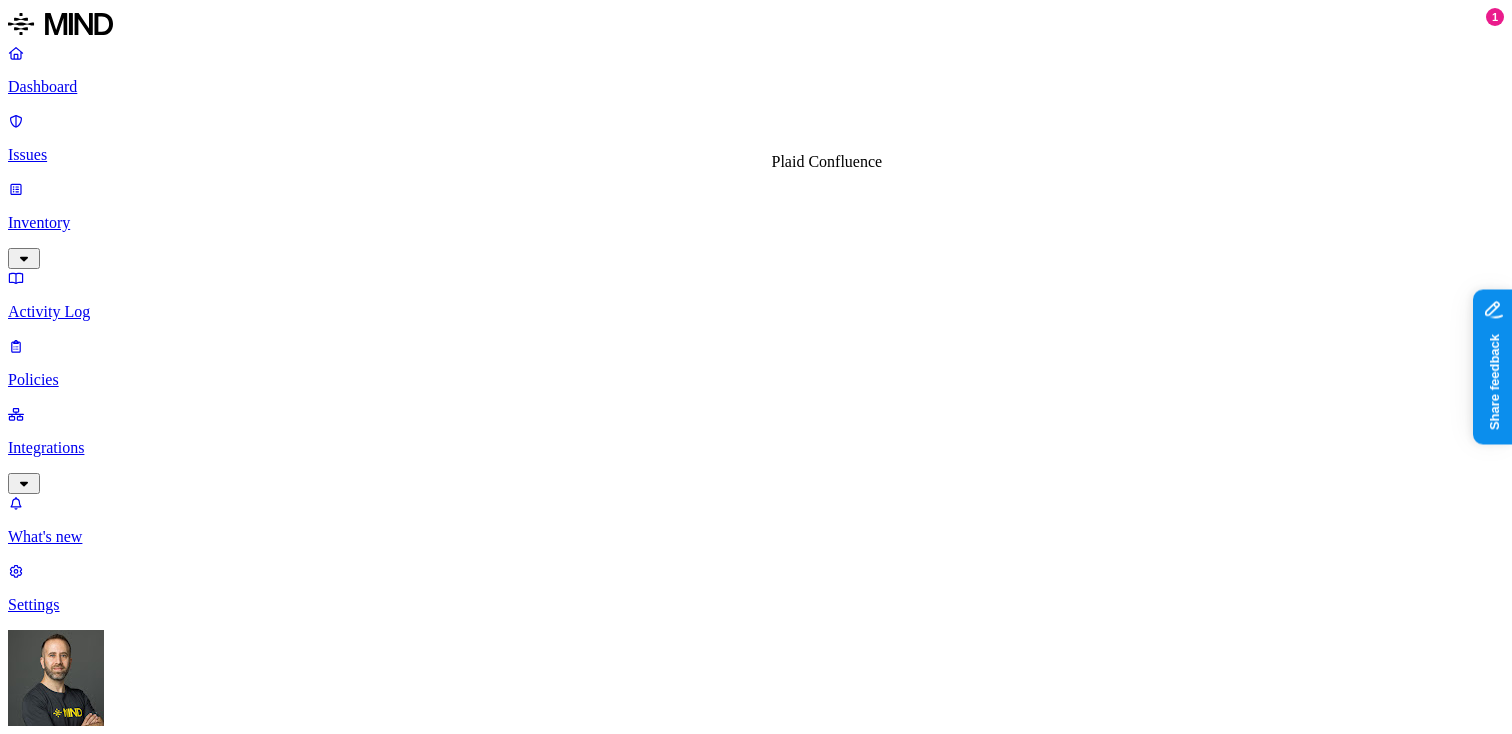click on "Plaid Confluence" at bounding box center (183, 1757) 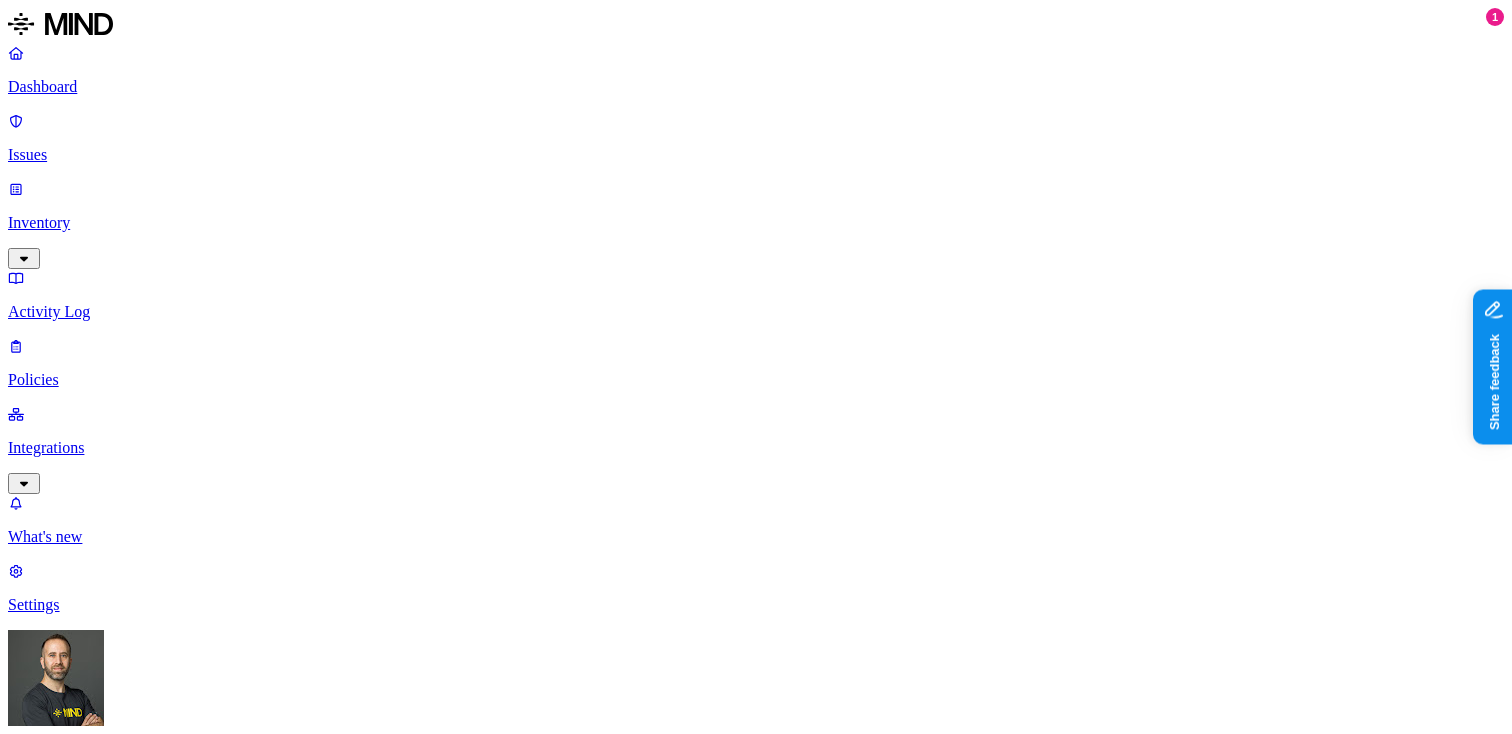 click on "Plaid Confluence" at bounding box center [183, 1757] 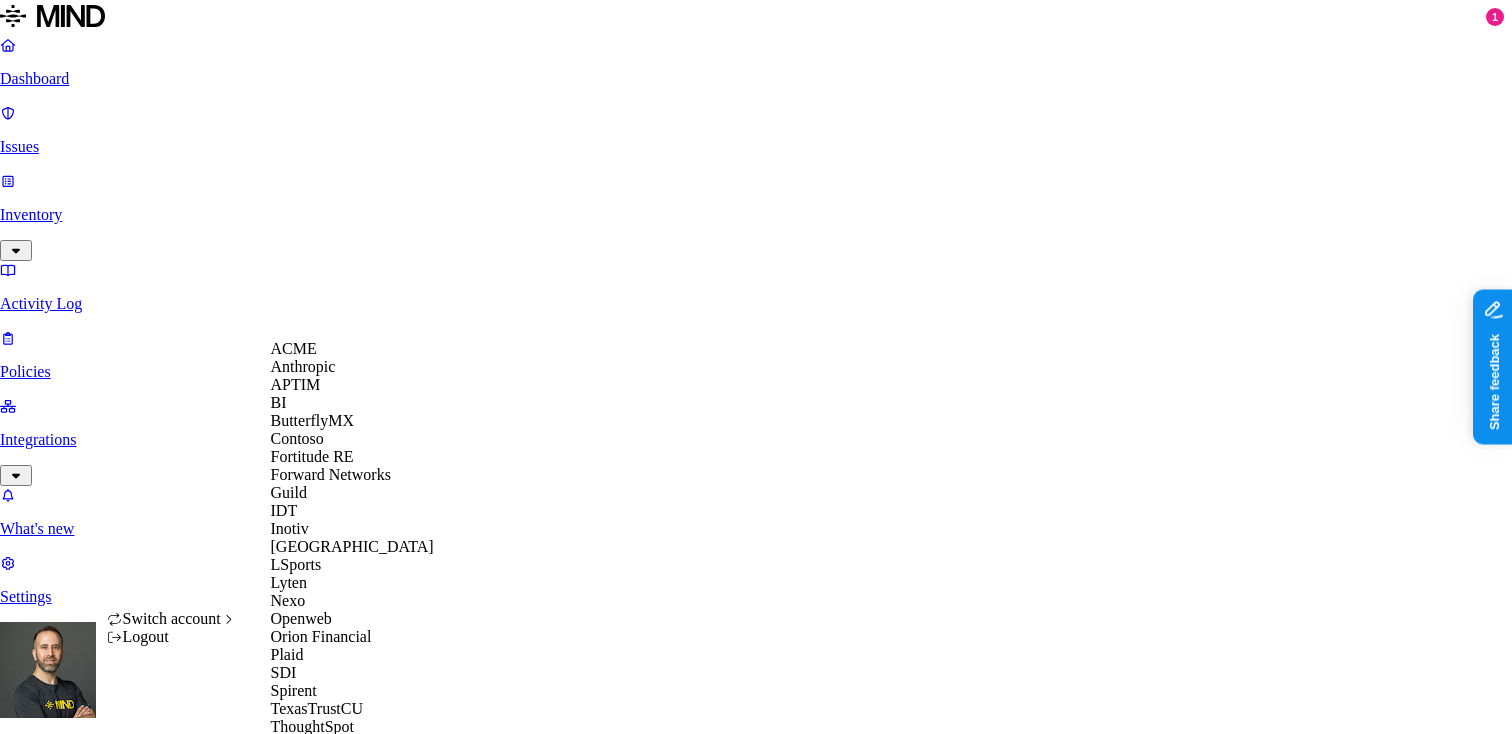scroll, scrollTop: 524, scrollLeft: 0, axis: vertical 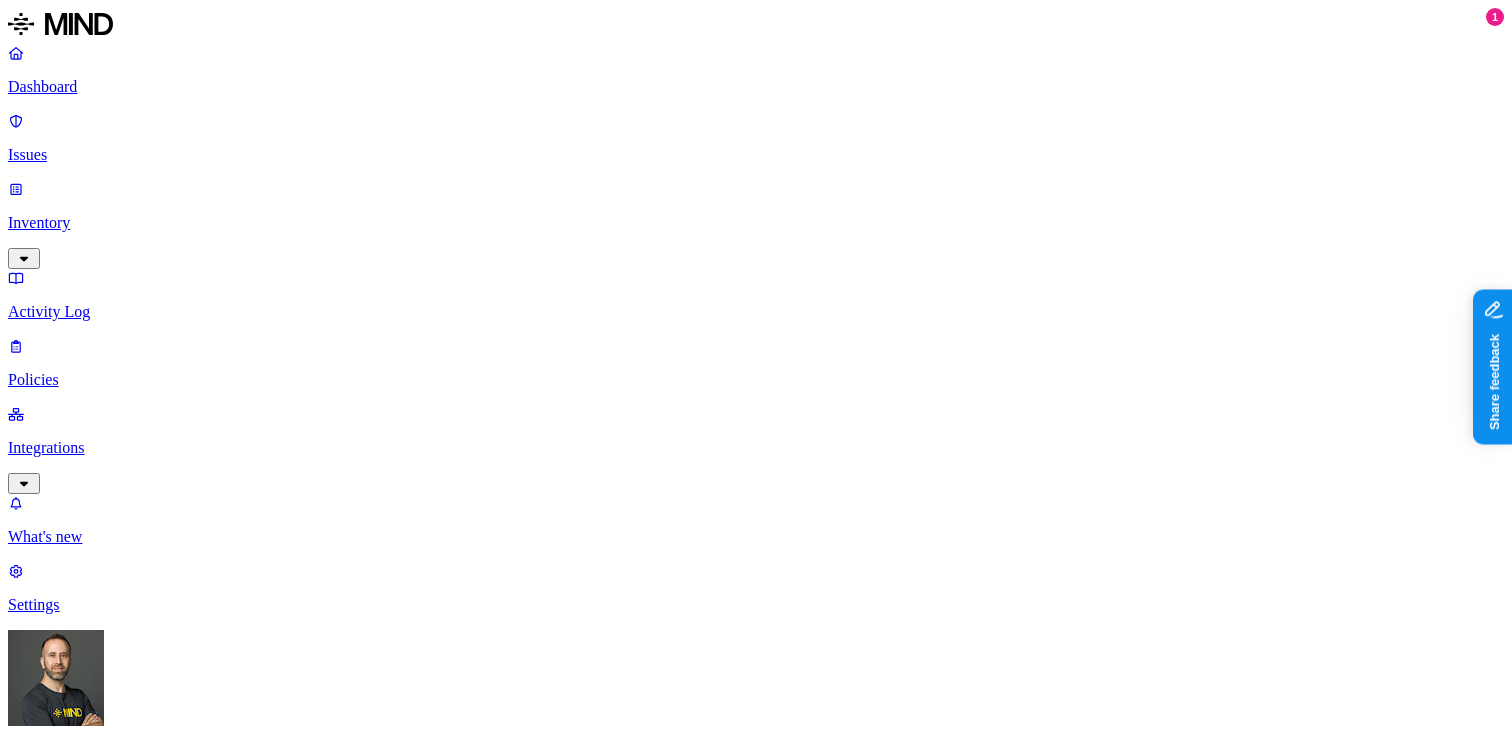 click on "Detection" at bounding box center (119, 1010) 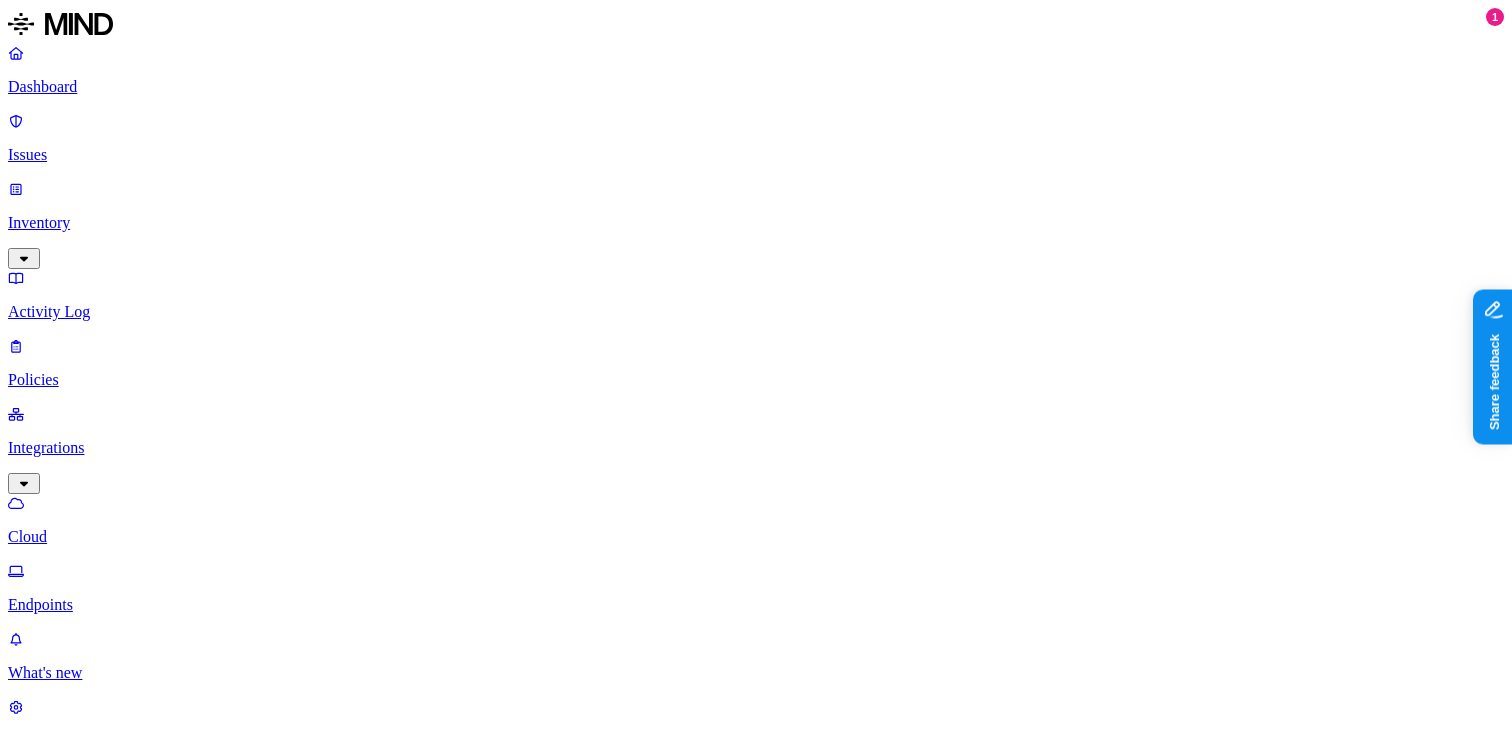 click on "Endpoints" at bounding box center (756, 605) 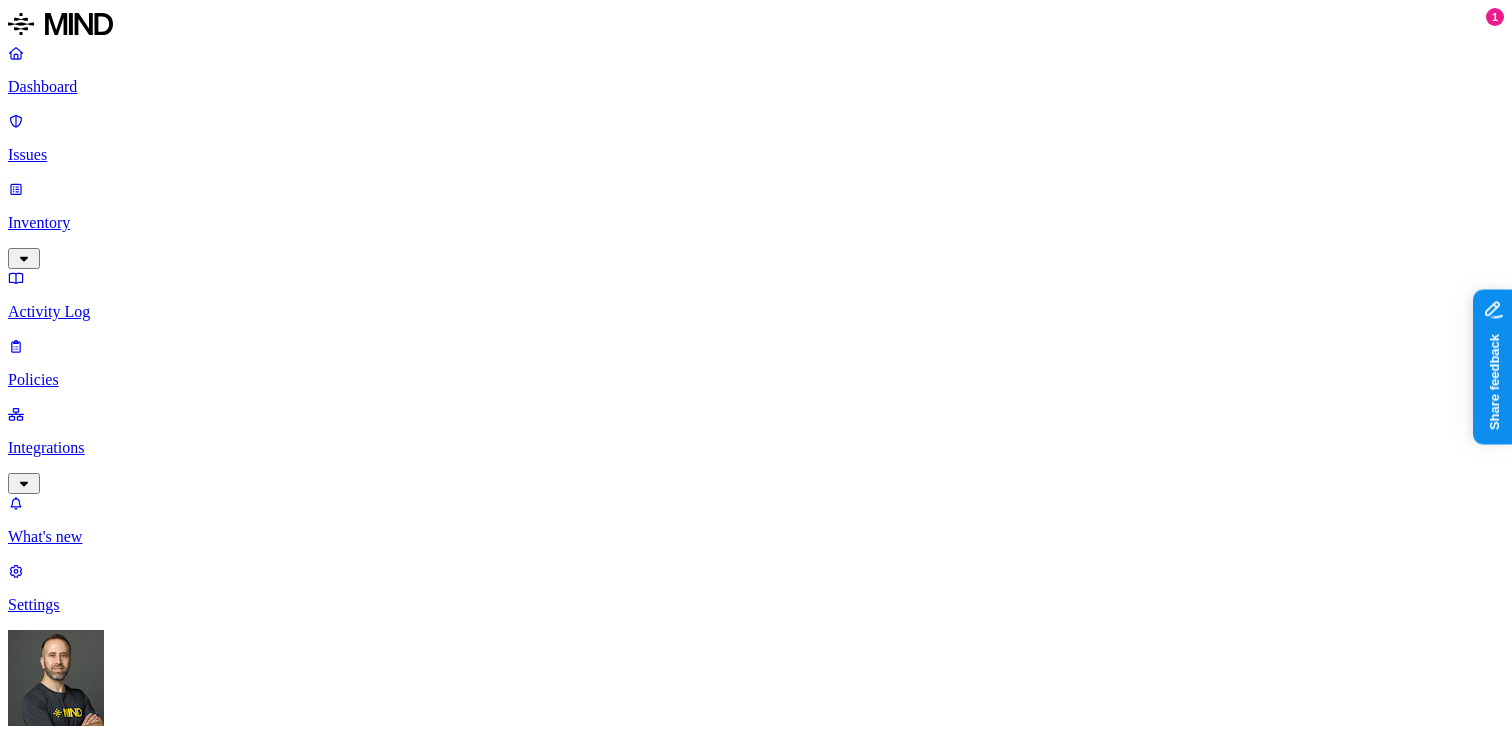 click on "Dashboard Issues Inventory Activity Log Policies Integrations What's new 1 Settings Tom Mayblum TexasTrustCU Dashboard 0 Discovery Detection Prevention Last update: 11:16 AM Scanned resources 149K Resources by integration 149K Office 365  PII 28.5K Person Name 22.6K Phone number 17.8K Address 17.3K Email address 13K SSN 2.84K Date of birth 780 PCI 891 Credit card 891 Secrets 133 Password 127 Encryption Key 3 AWS credentials 2 Azure credentials 1 Other 6.63K Source code 6.63K Top resources with sensitive data Resource Sensitive records Owner Last access VL Segmentation Research - 2023 & 2024 Funded Loans.xlsx Credit card 1 Email address 5000 Person Name 463 Address 4472 Phone number 5000 Ty Shoop Copy of 04.2022 Ser Tech Auto List.Underwriting.xlsx SSN 5000 Email address 5000 Individual Taxpayer Identification 1 Person Name 535 Address 1558 Brian Comeau Holiday Personal Loans Original List (1).xlsx Email address 5000 Person Name 836 Address 1221 Phone number 5000 Dennis Nace Email address 5000 742 4" at bounding box center (756, 1564) 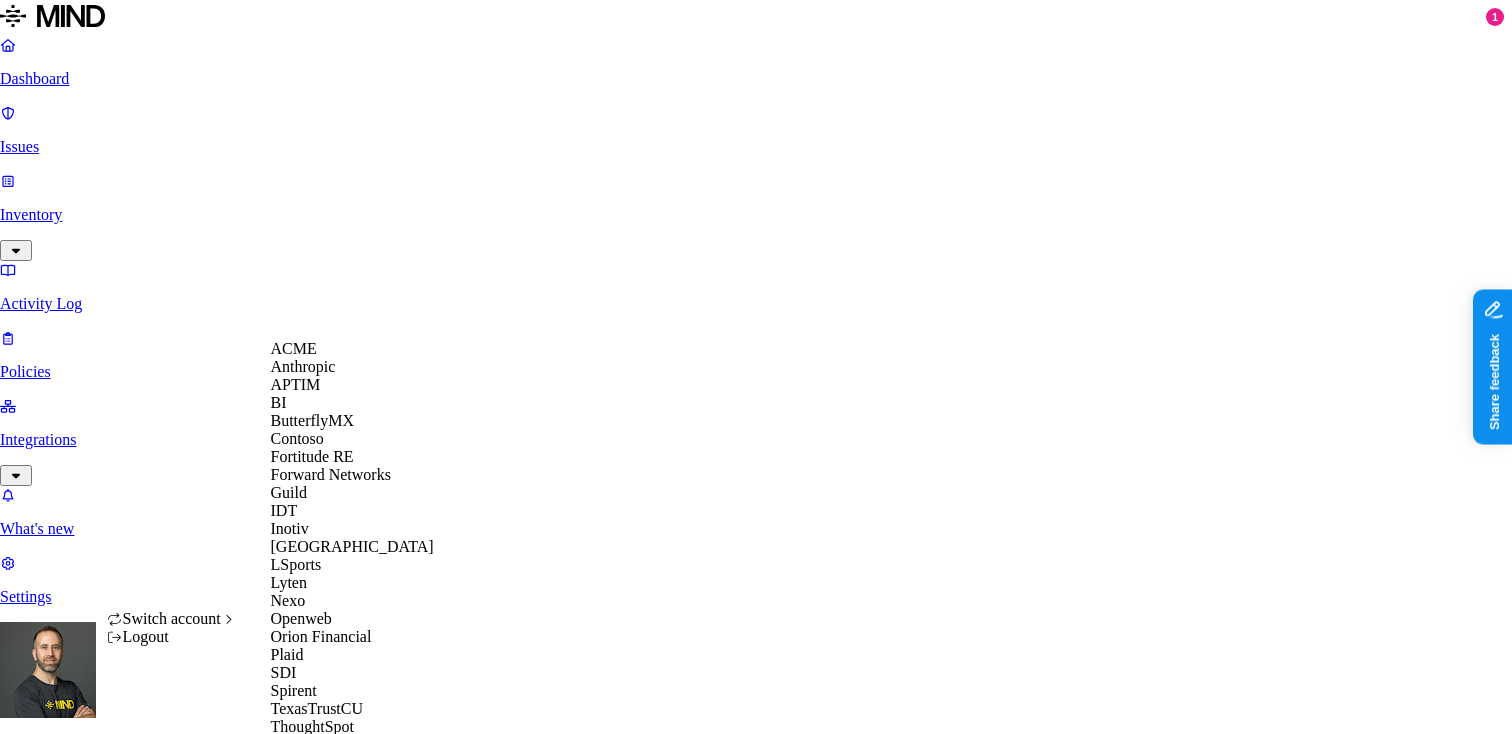 scroll, scrollTop: 560, scrollLeft: 0, axis: vertical 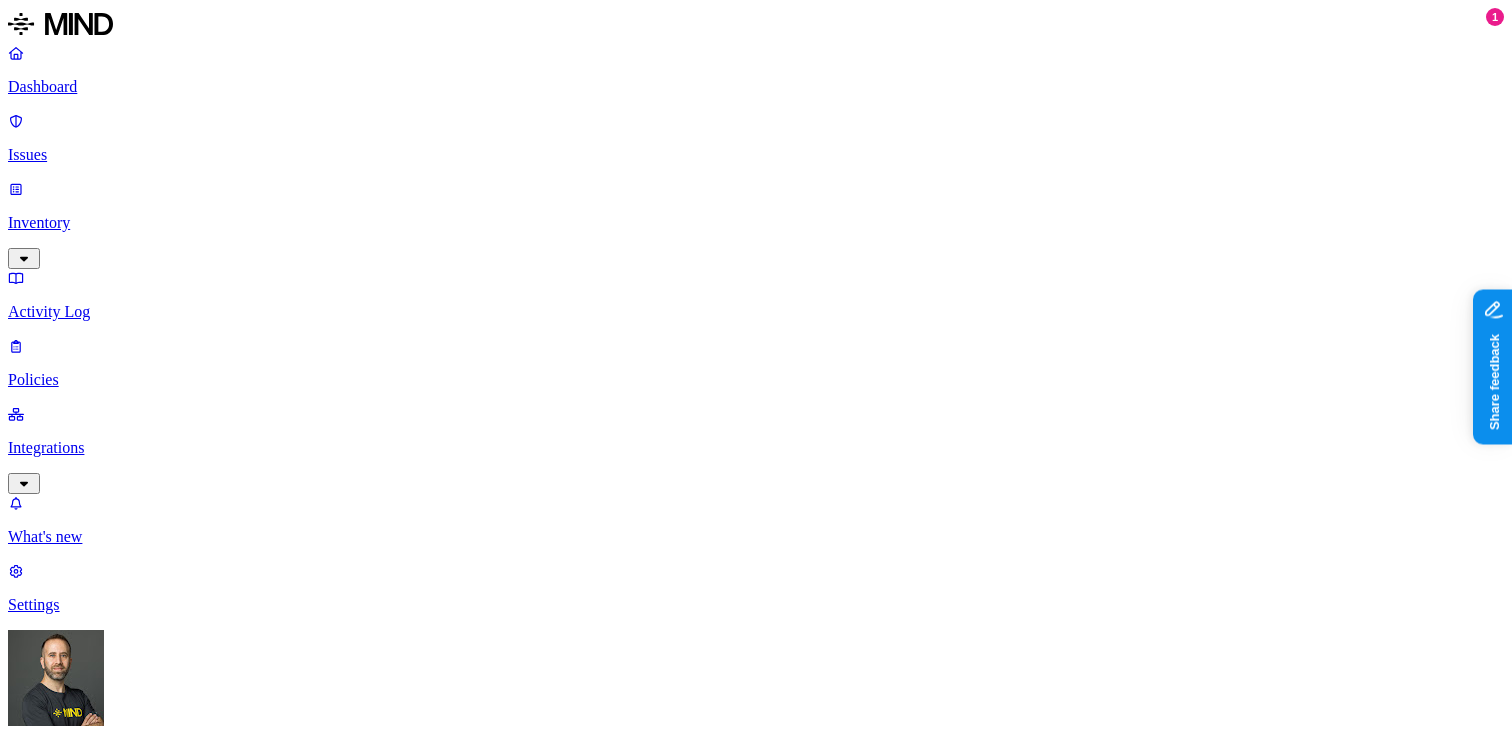 click on "Detection" at bounding box center (119, 1189) 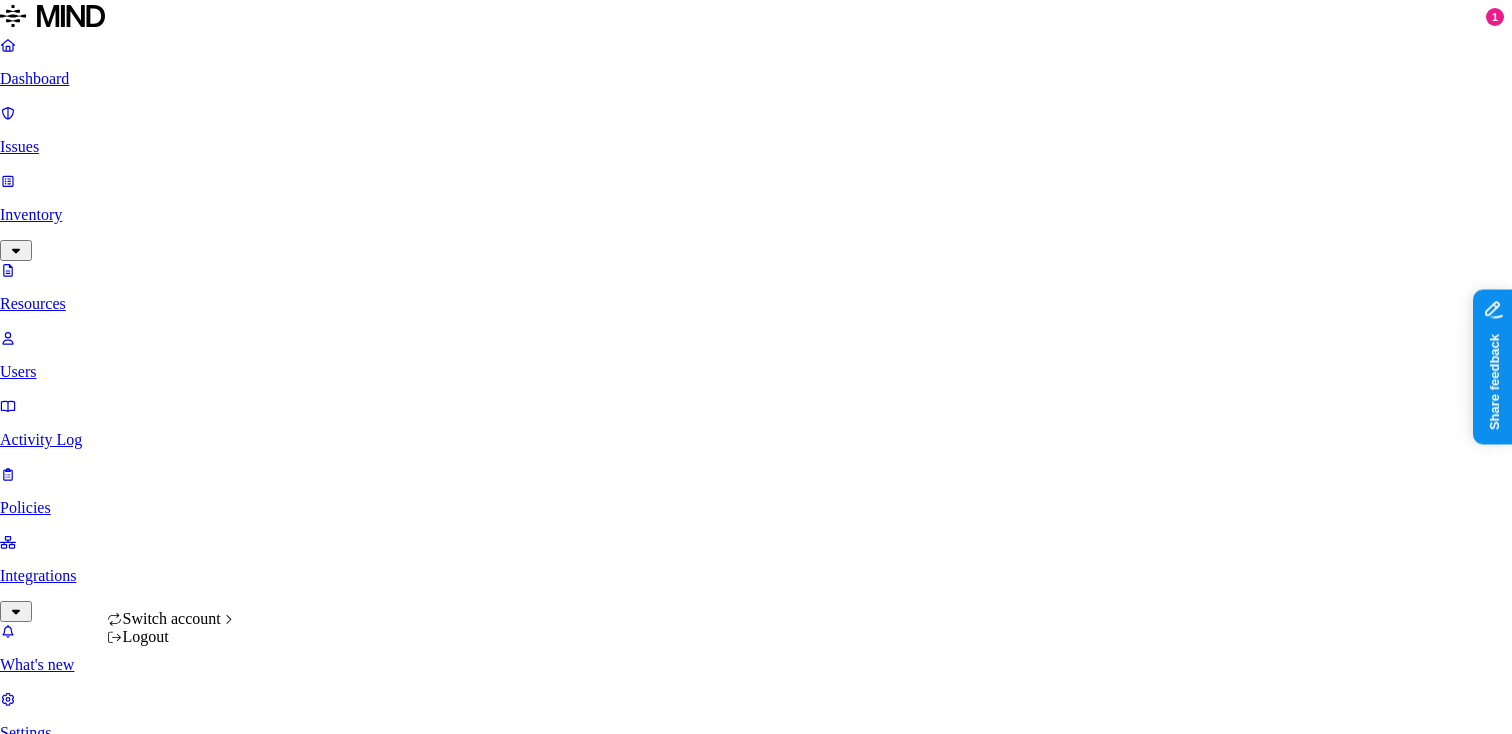 click on "Dashboard Issues Inventory Resources Users Activity Log Policies Integrations What's new 1 Settings Tom Mayblum Spirent Resources Kind File type Classification Category Data types Accessible Last access Drive name Encrypted 10,000+ Resources Kind Resource Classification Category Accessible Last access time Full path 9bf2814be9fb04a840f77945675fd08c_t.dat – – – Jul 6, 2025, 12:37 PM Yang, Guoxin/Documents/WeChat Files/wxid_2900829010912/FileStorage/MsgAttach/c963e5e0bdea510e8b76172592e86b3f/Thumb/2025-07 7d018b02a42f9c18a3a4272de3558ada_t.dat – – – Jul 6, 2025, 12:36 PM Yang, Guoxin/Documents/WeChat Files/wxid_2900829010912/FileStorage/MsgAttach/f4ec929c55dc9af40d23b75ecea9eb32/Thumb/2025-07 ca31e4ec66438b43aff2209820c3e614_t.dat – – – Jul 6, 2025, 12:33 PM Yang, Guoxin/Documents/WeChat Files/wxid_2900829010912/FileStorage/MsgAttach/f4ec929c55dc9af40d23b75ecea9eb32/Thumb/2025-07 bbdedeae7b3ecfb8a5cb6cda939d041d_t.dat – – – Jul 6, 2025, 12:16 PM – – – – – – – –" at bounding box center [756, 23429] 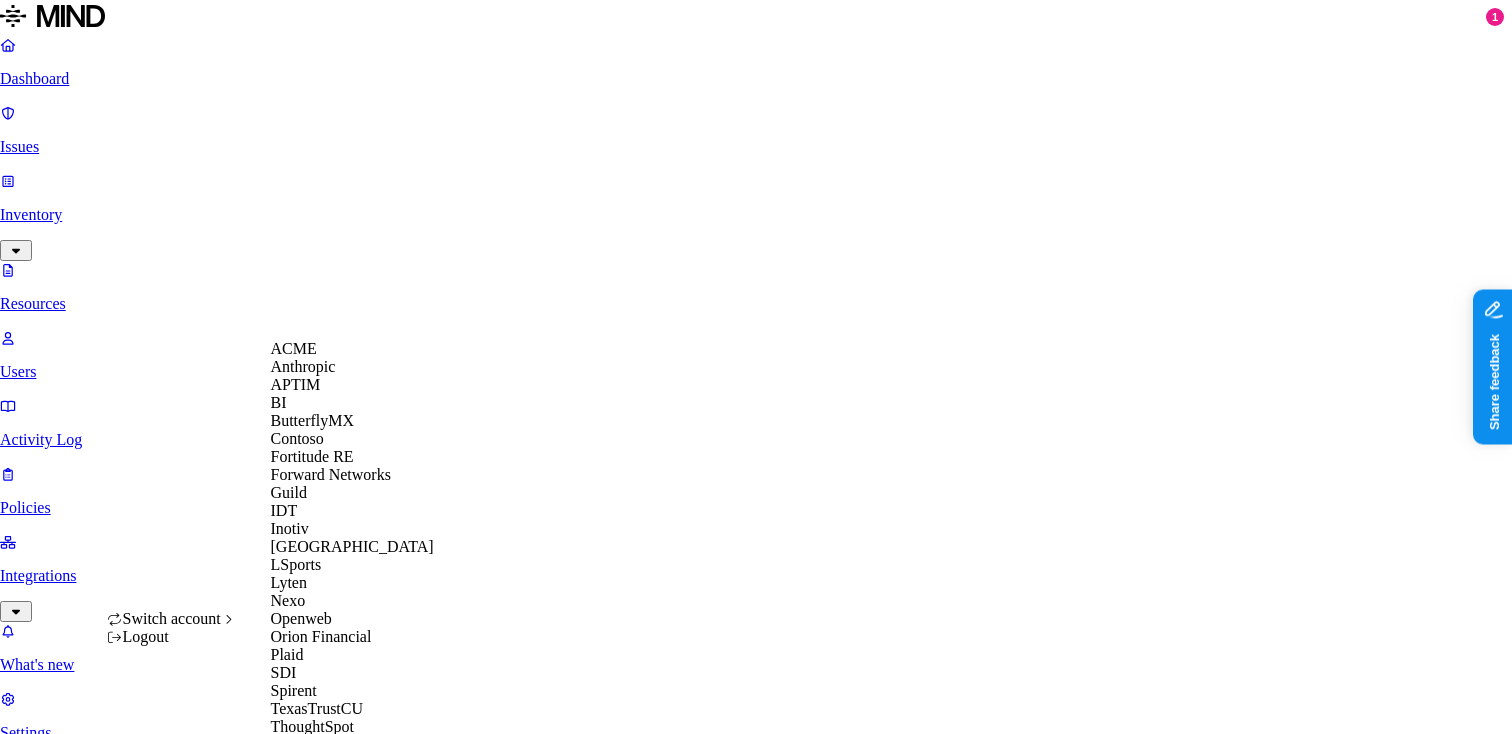 scroll, scrollTop: 560, scrollLeft: 0, axis: vertical 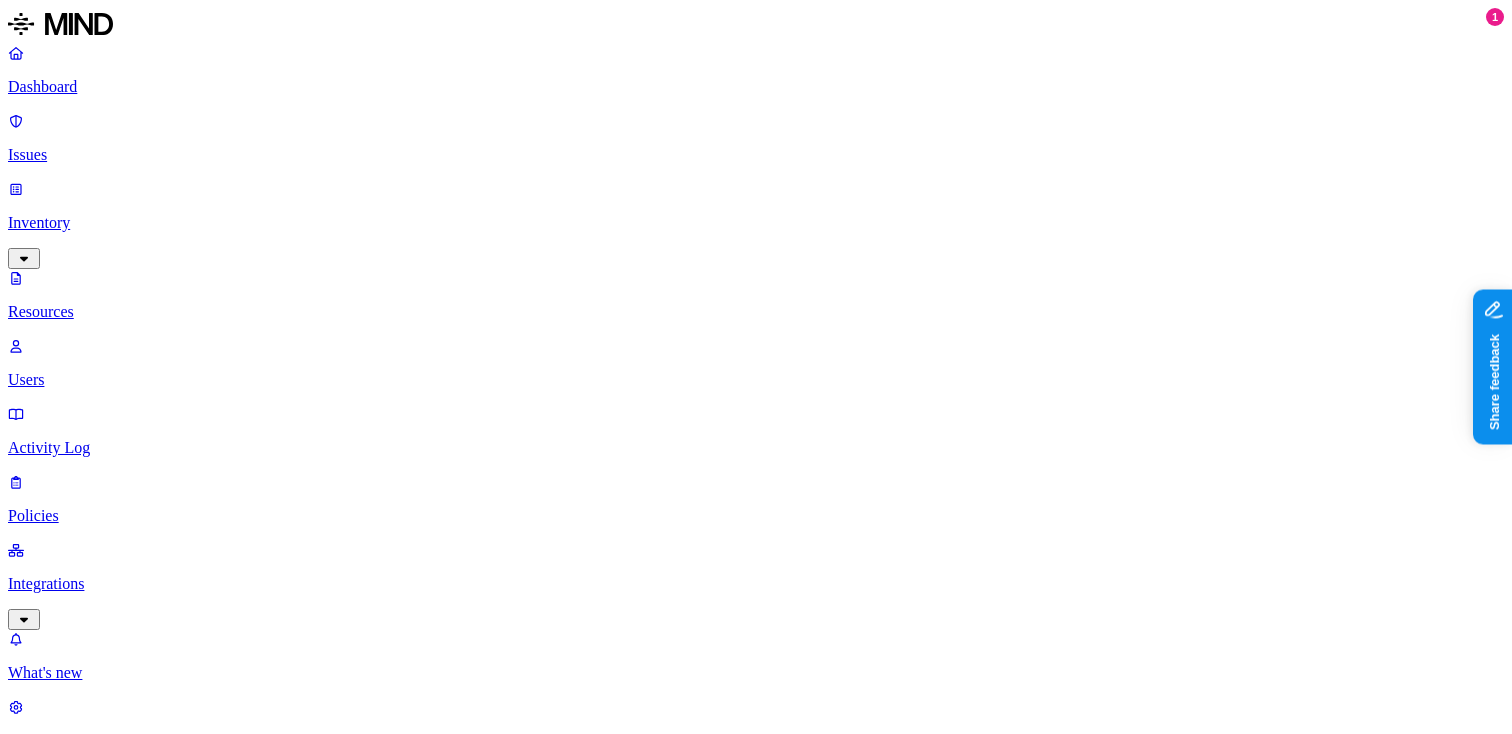 click on "Kind" at bounding box center [37, 1069] 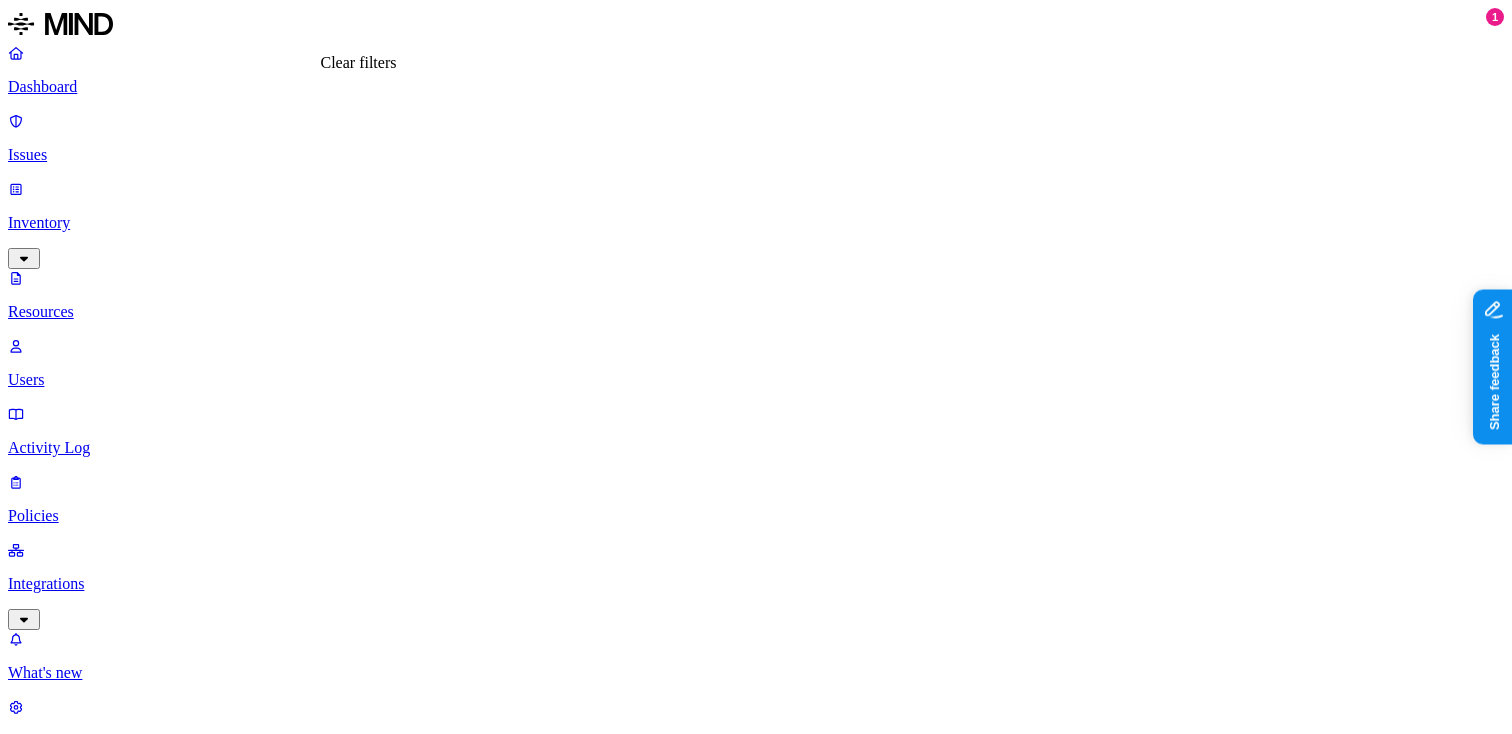 click 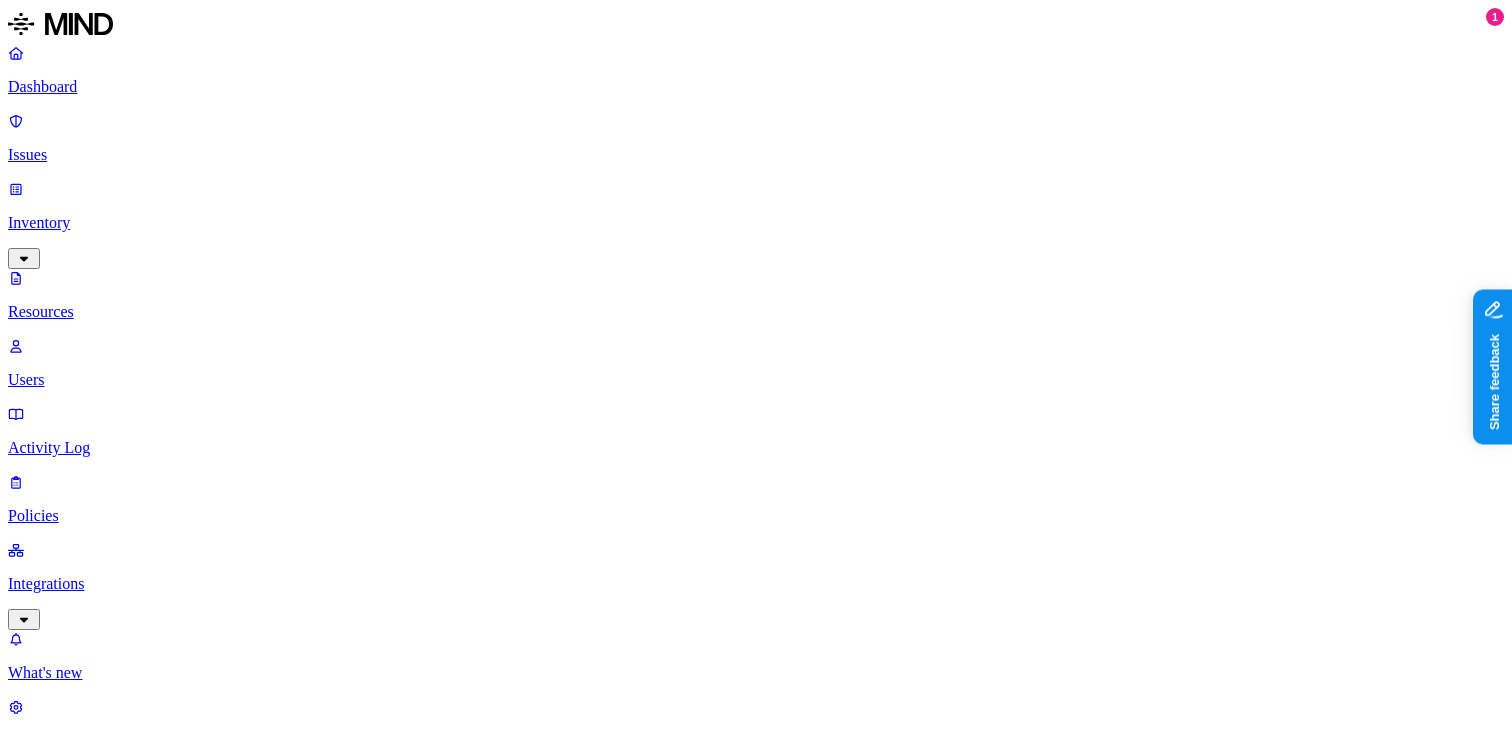 click on "Kind" at bounding box center (37, 1069) 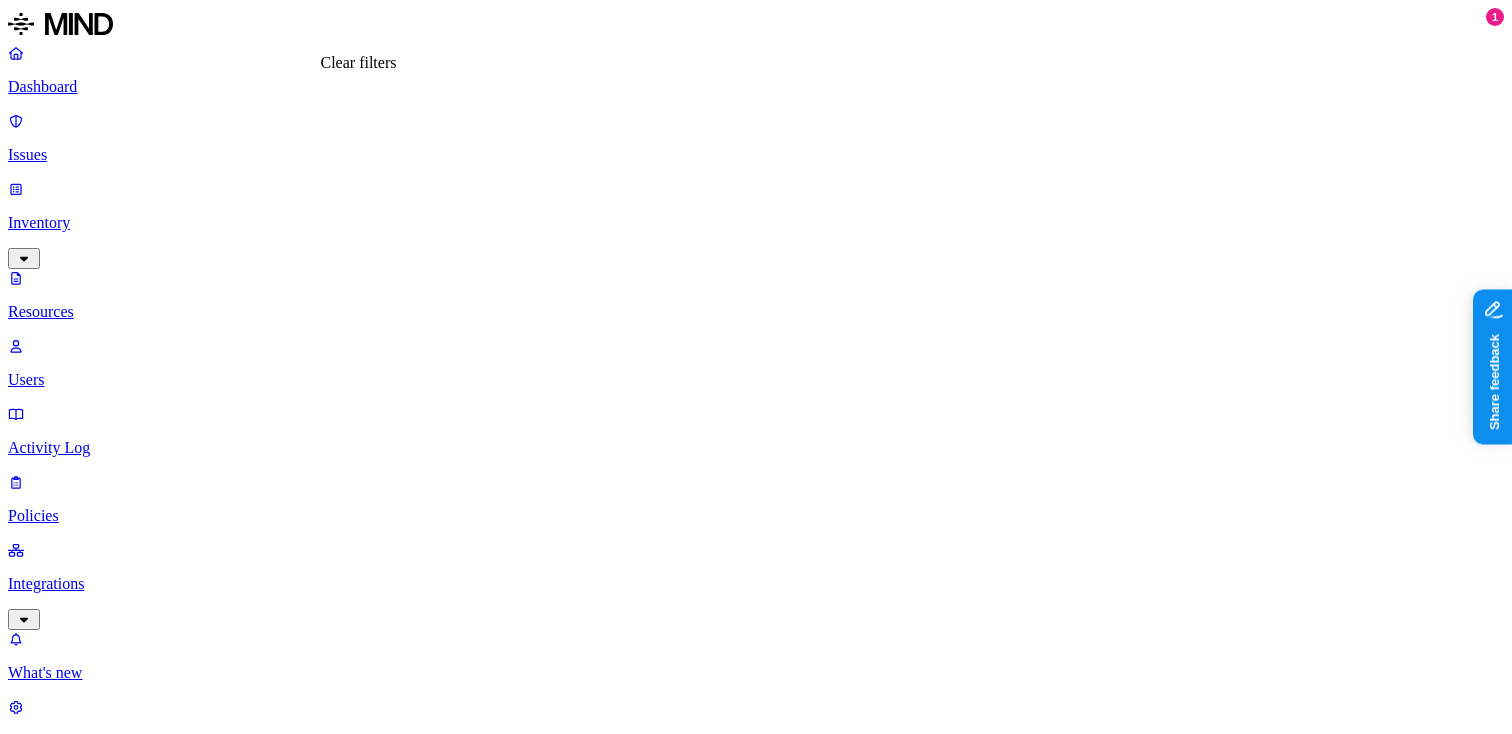 click 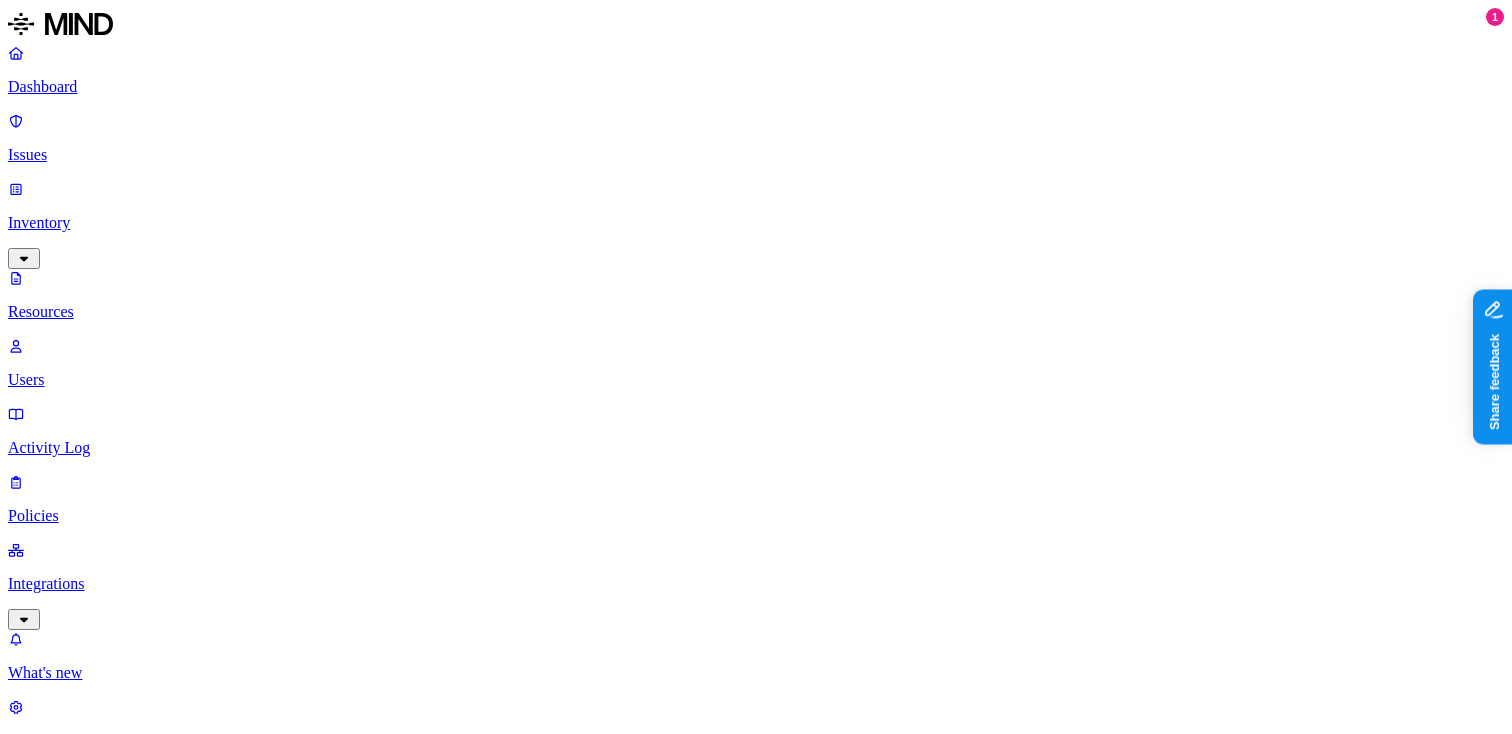 click on "Dashboard" at bounding box center [756, 87] 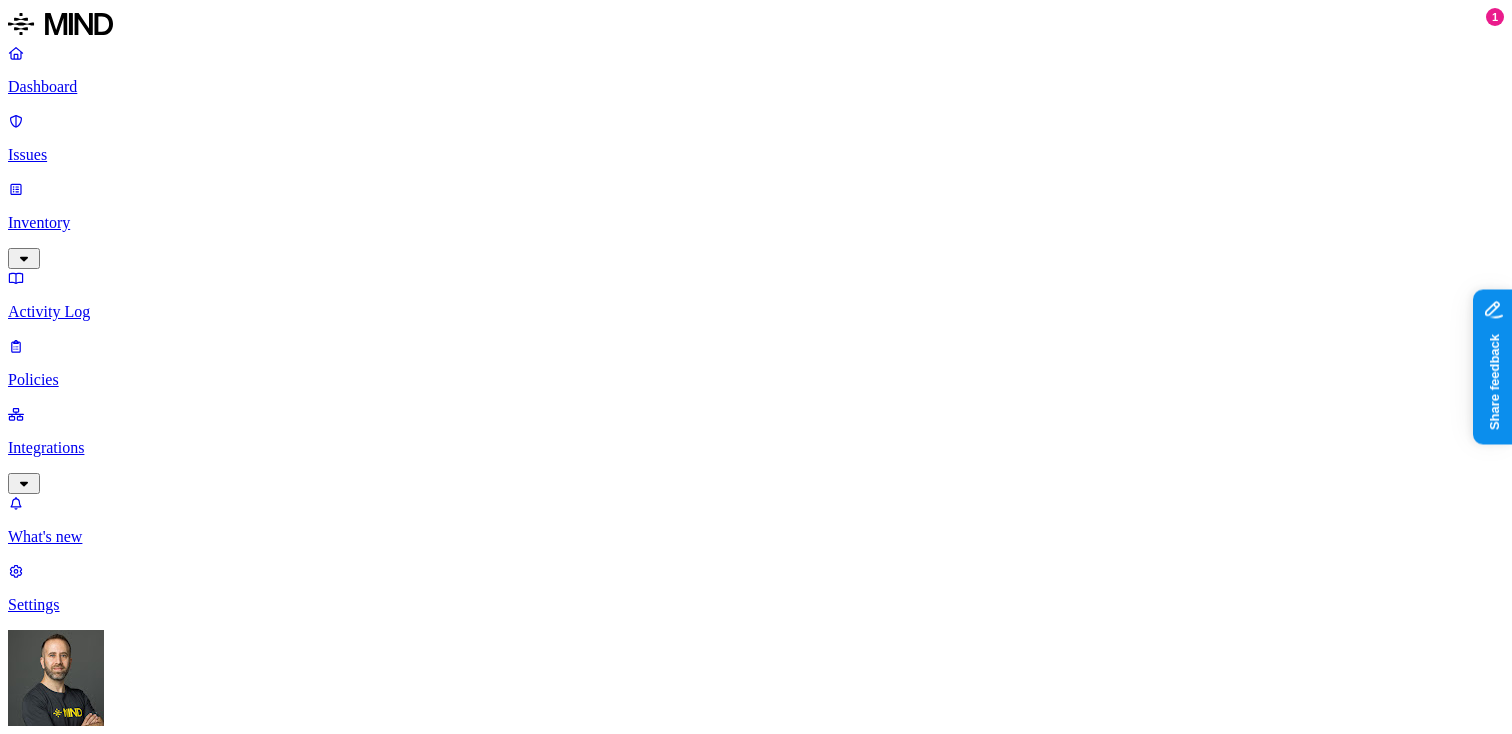 click 